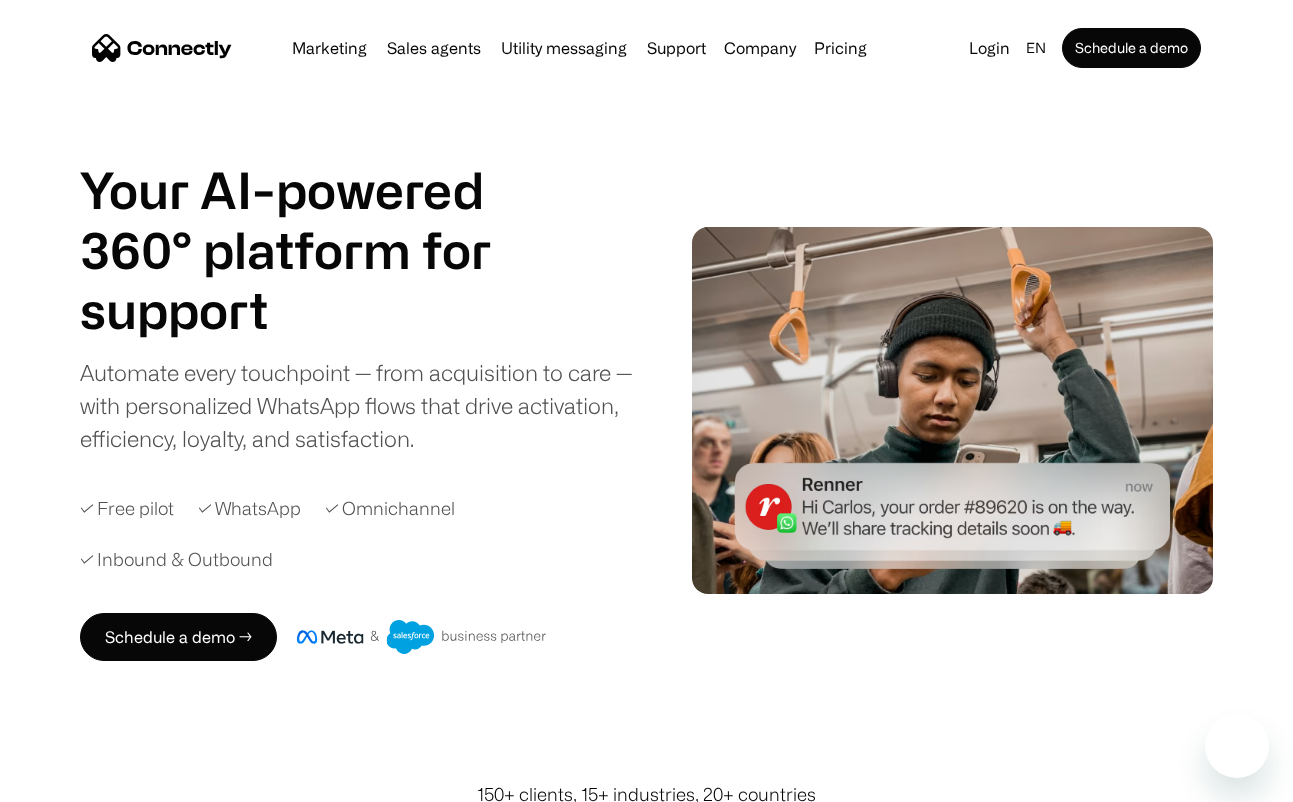 scroll, scrollTop: 0, scrollLeft: 0, axis: both 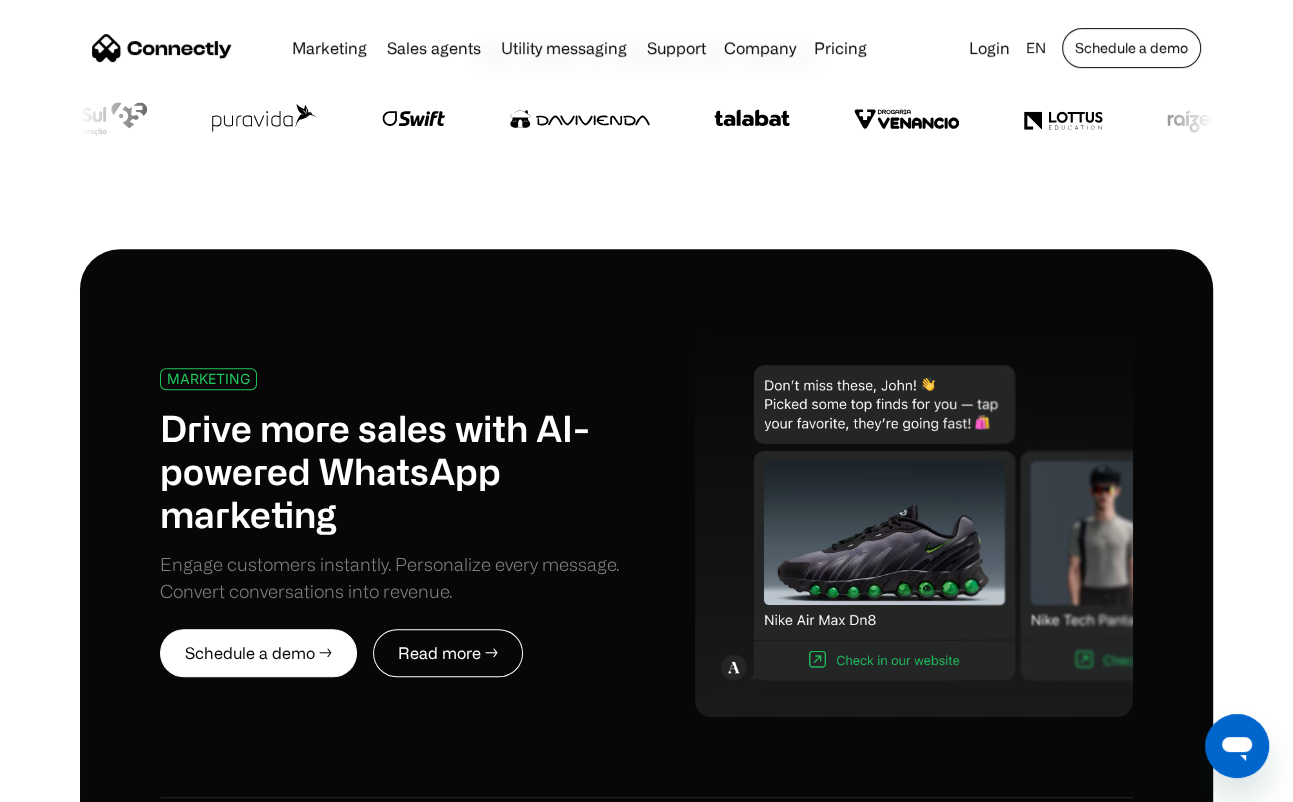click on "Schedule a demo" at bounding box center (1131, 48) 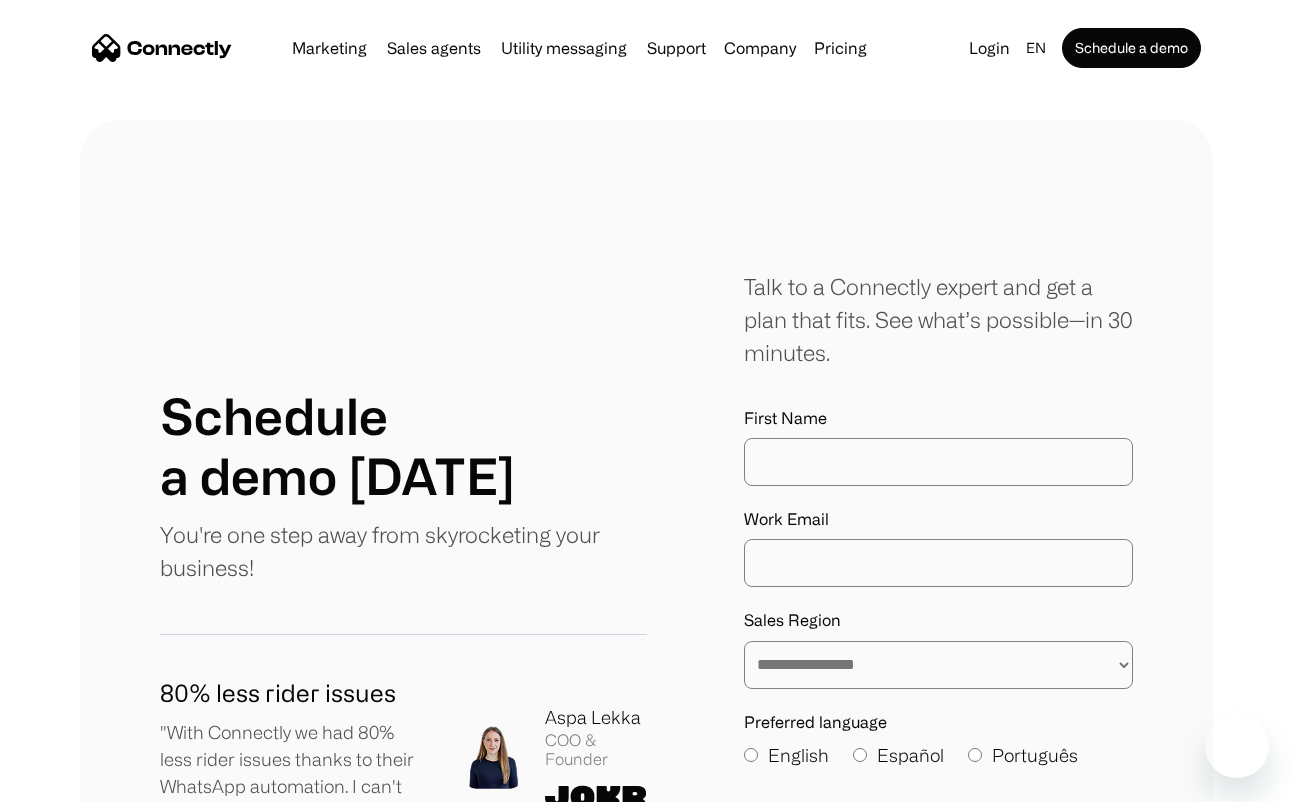 scroll, scrollTop: 0, scrollLeft: 0, axis: both 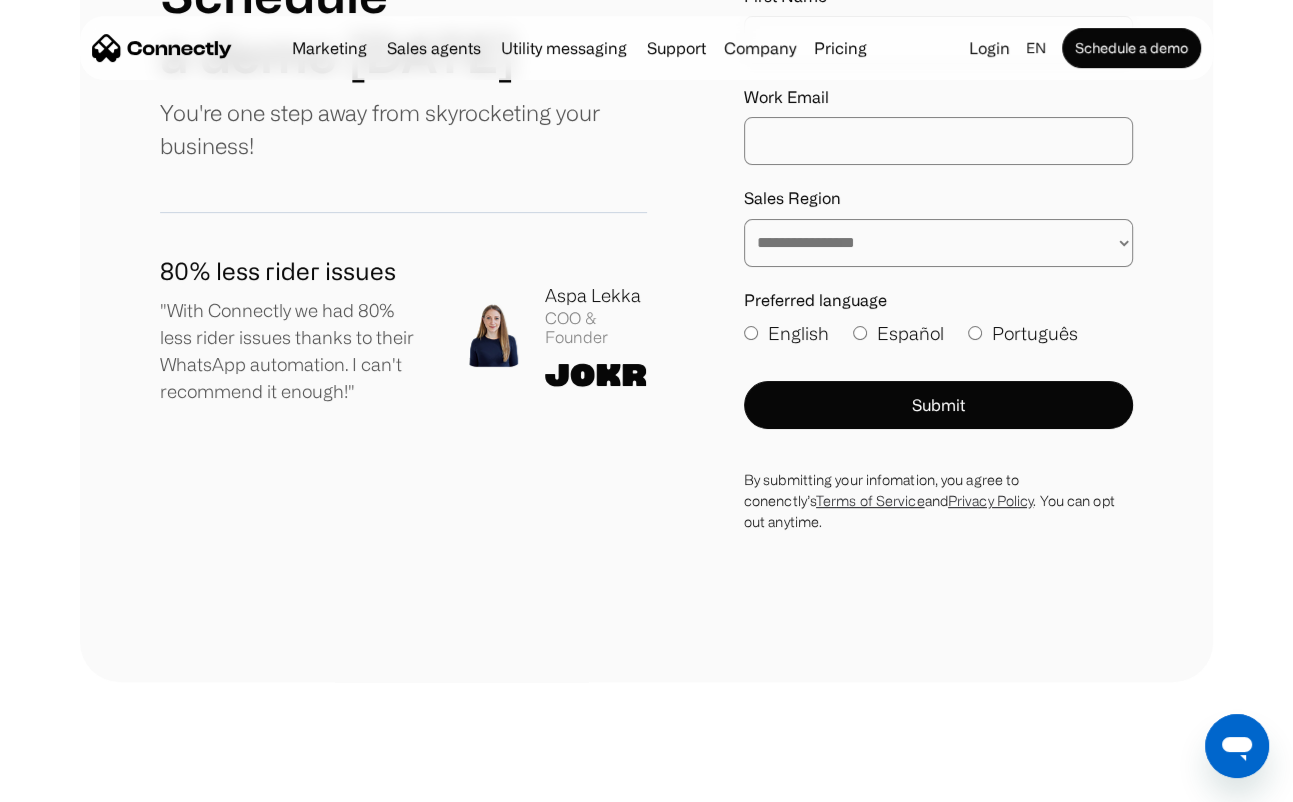 click on "**********" at bounding box center [938, 243] 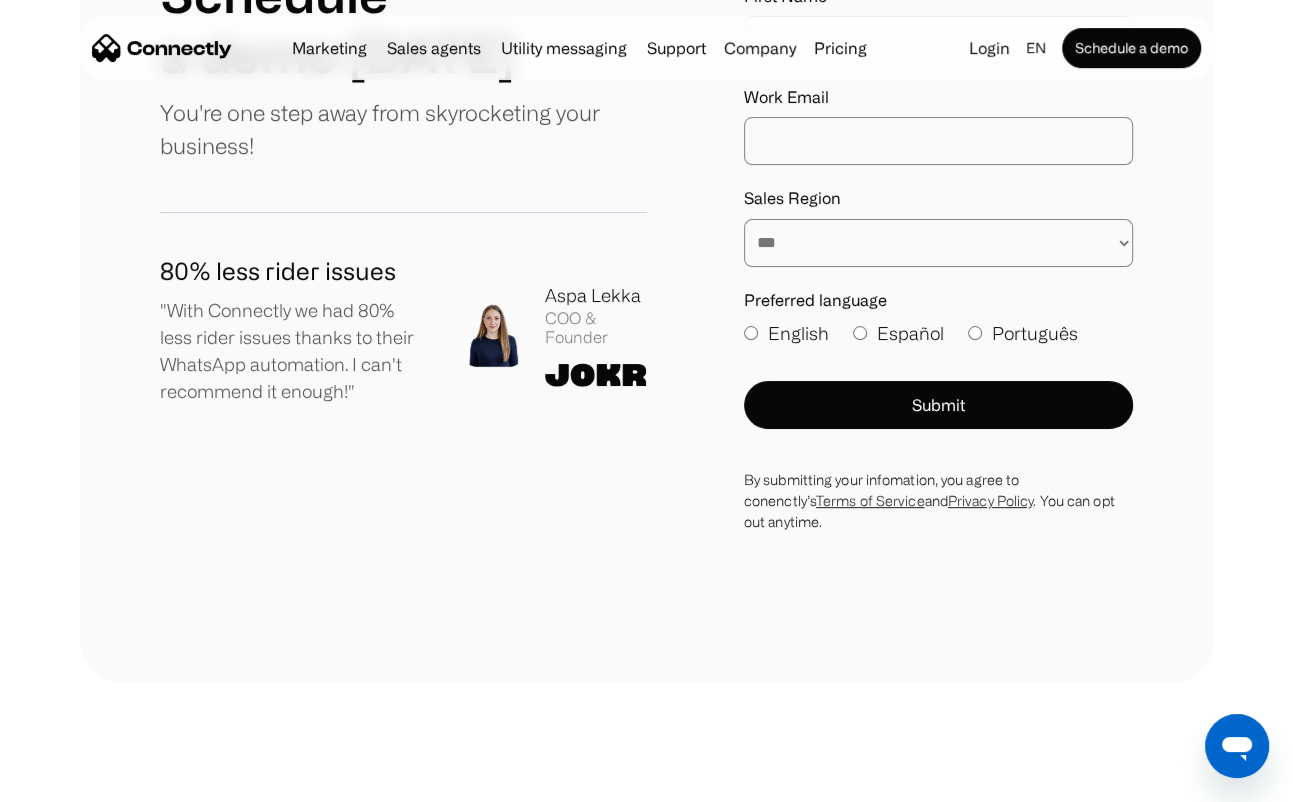 click on "***" at bounding box center (0, 0) 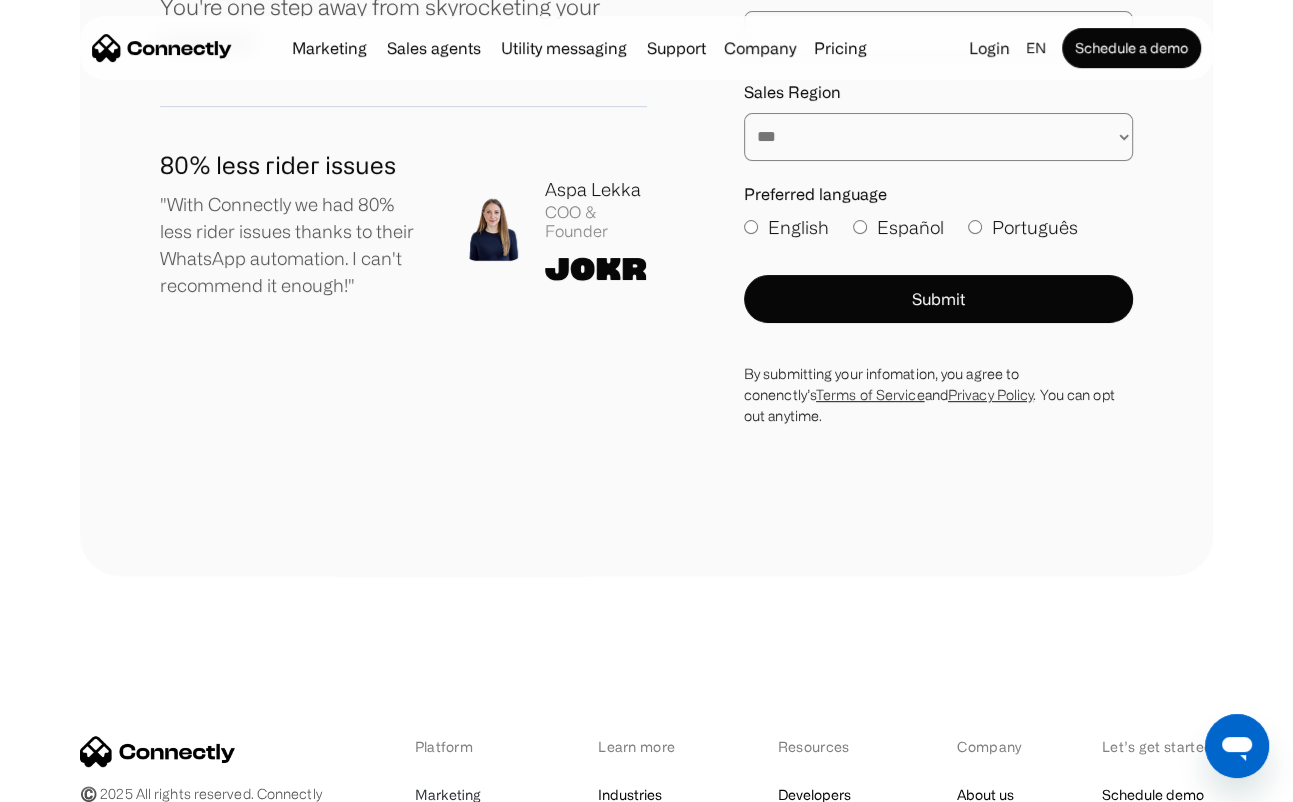 scroll, scrollTop: 950, scrollLeft: 0, axis: vertical 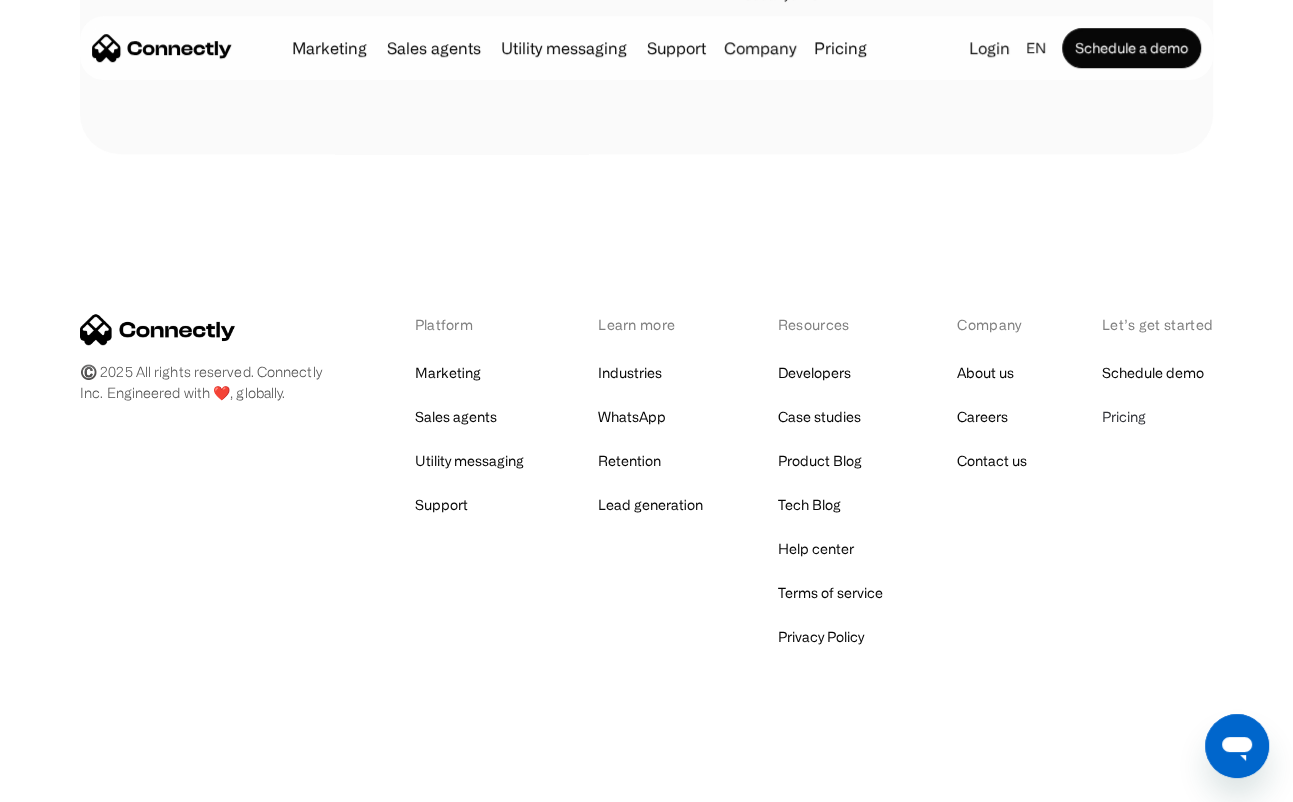 click on "Pricing" at bounding box center (1124, 417) 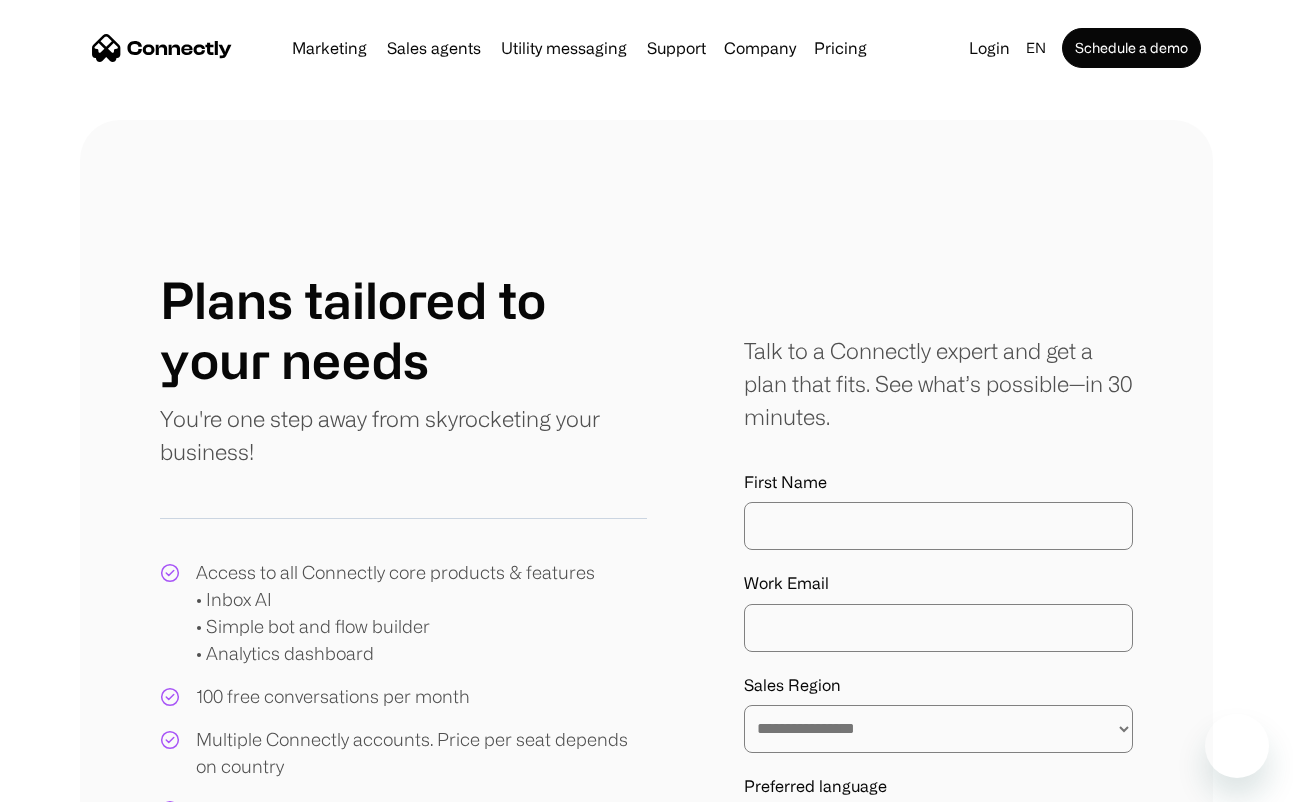 scroll, scrollTop: 0, scrollLeft: 0, axis: both 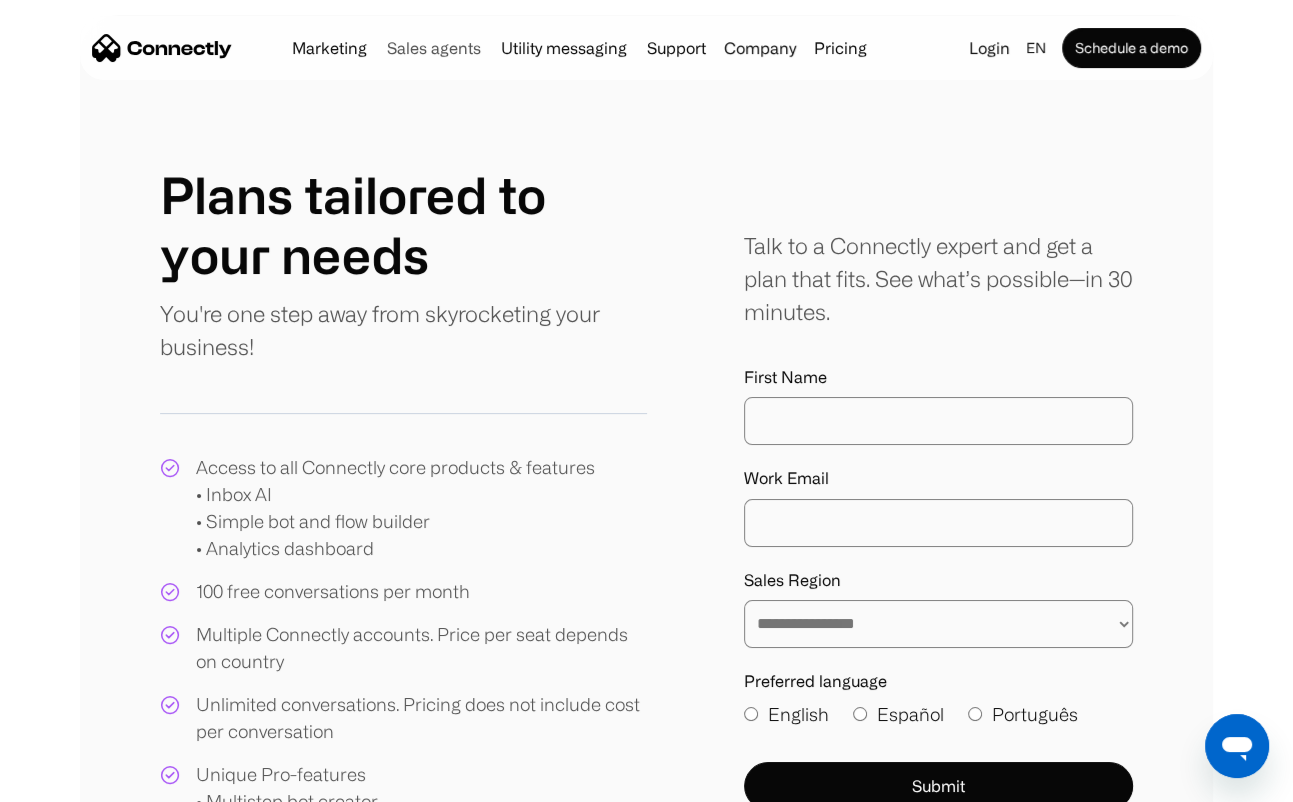 click on "Sales agents" at bounding box center [434, 48] 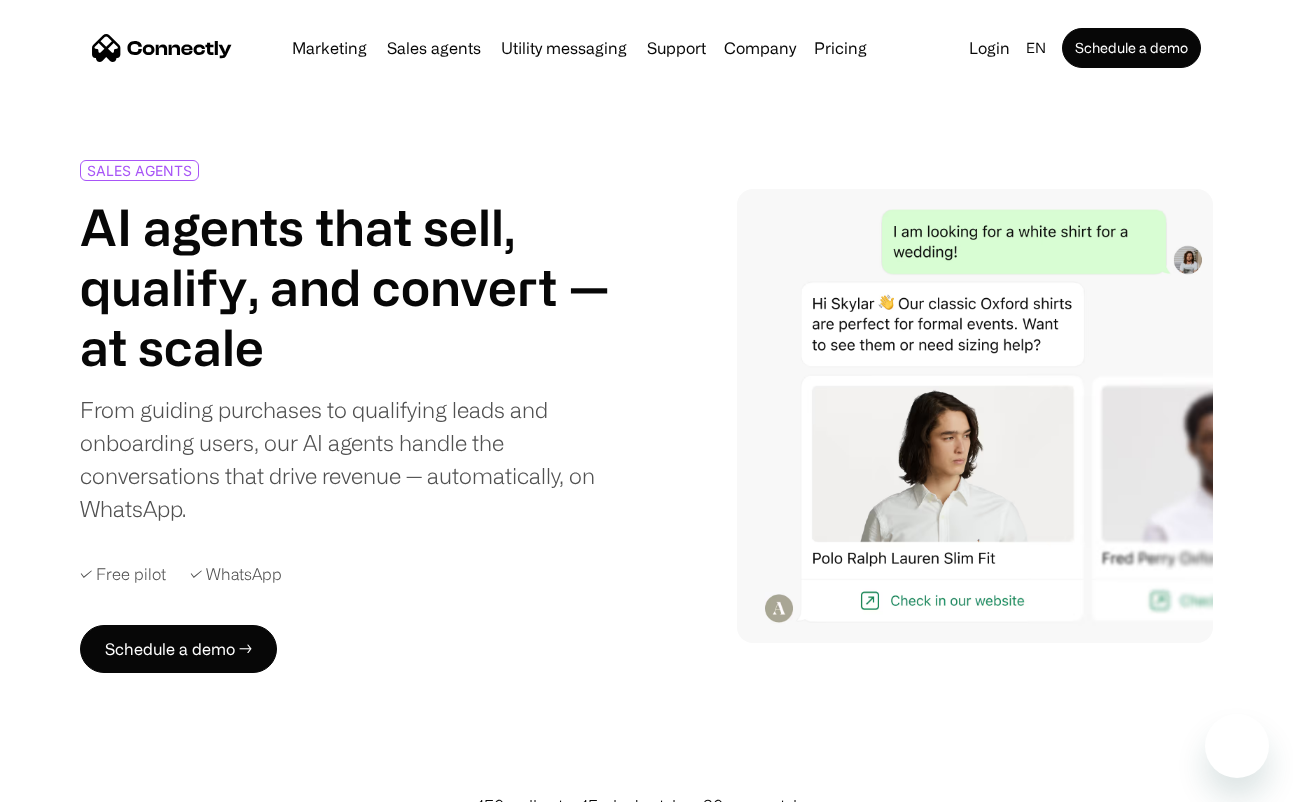 scroll, scrollTop: 0, scrollLeft: 0, axis: both 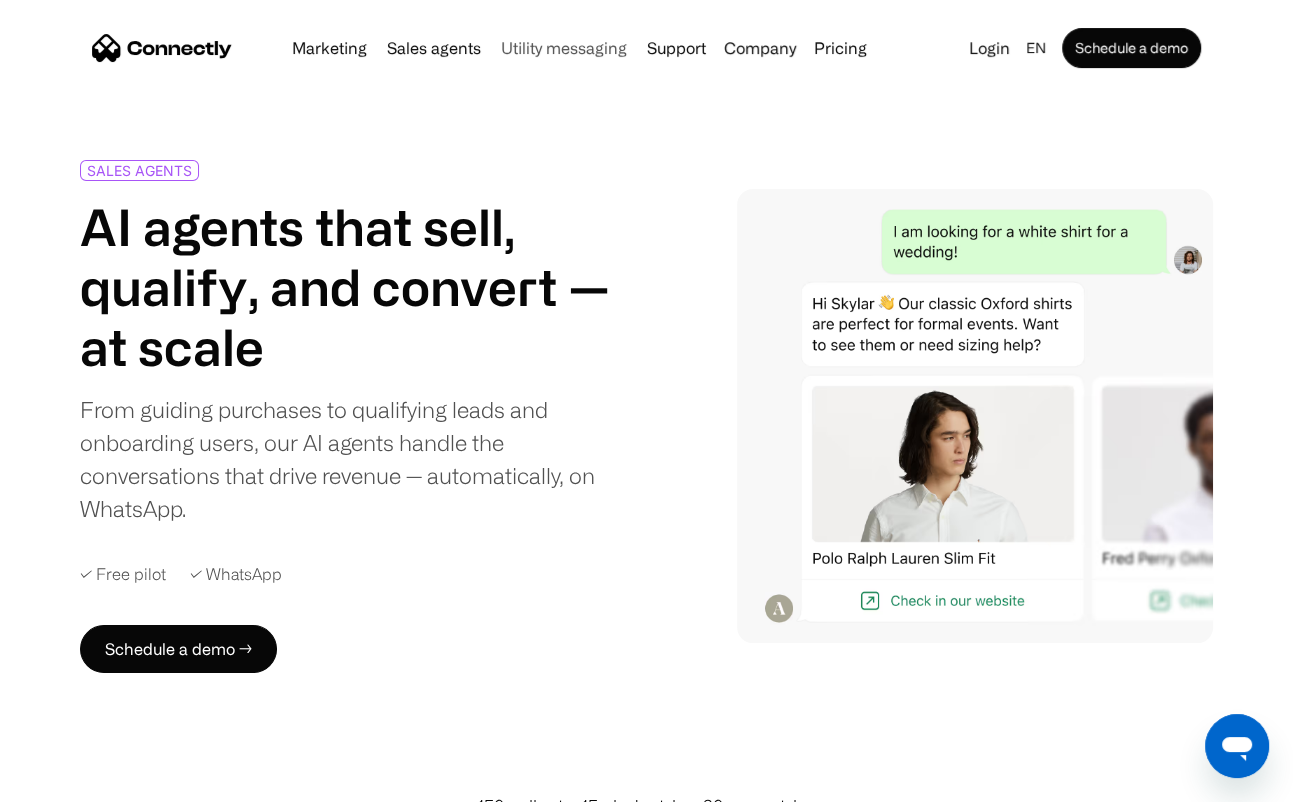 click on "Utility messaging" at bounding box center (564, 48) 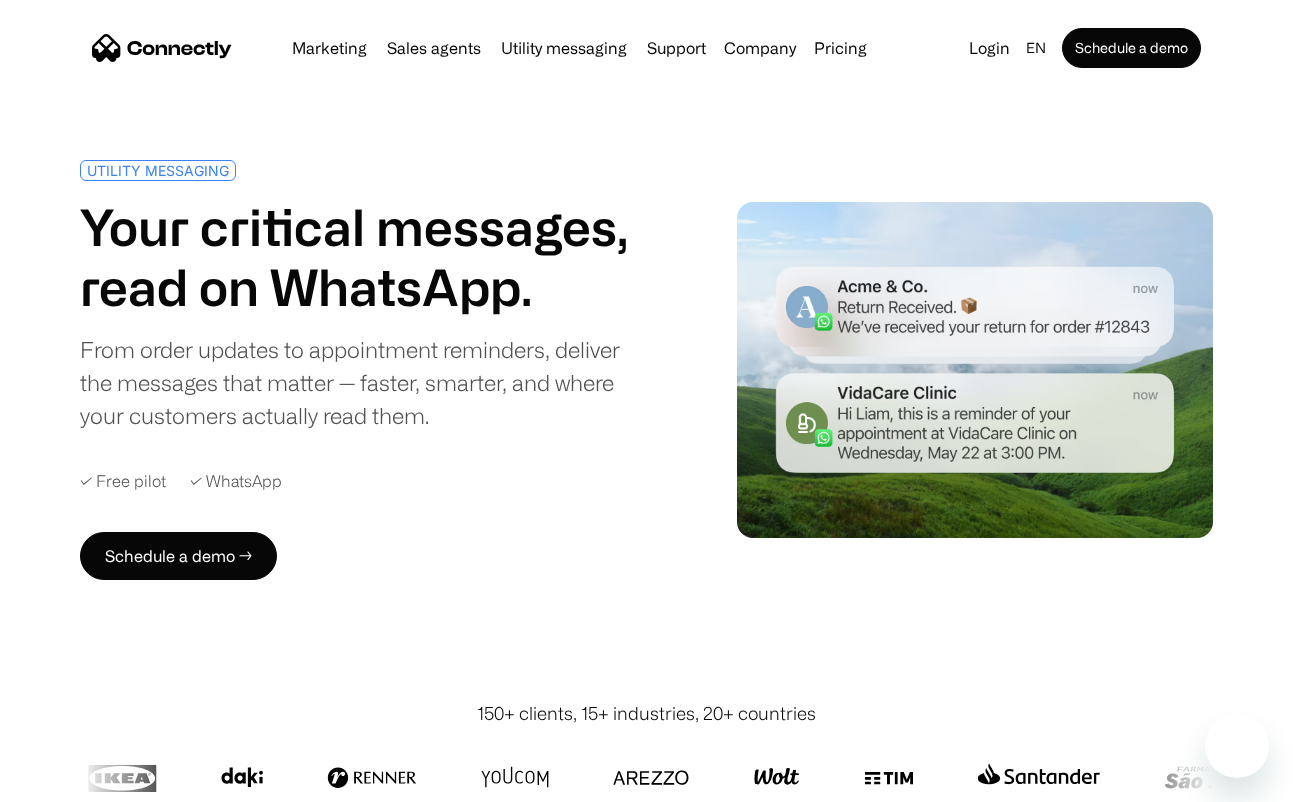 scroll, scrollTop: 0, scrollLeft: 0, axis: both 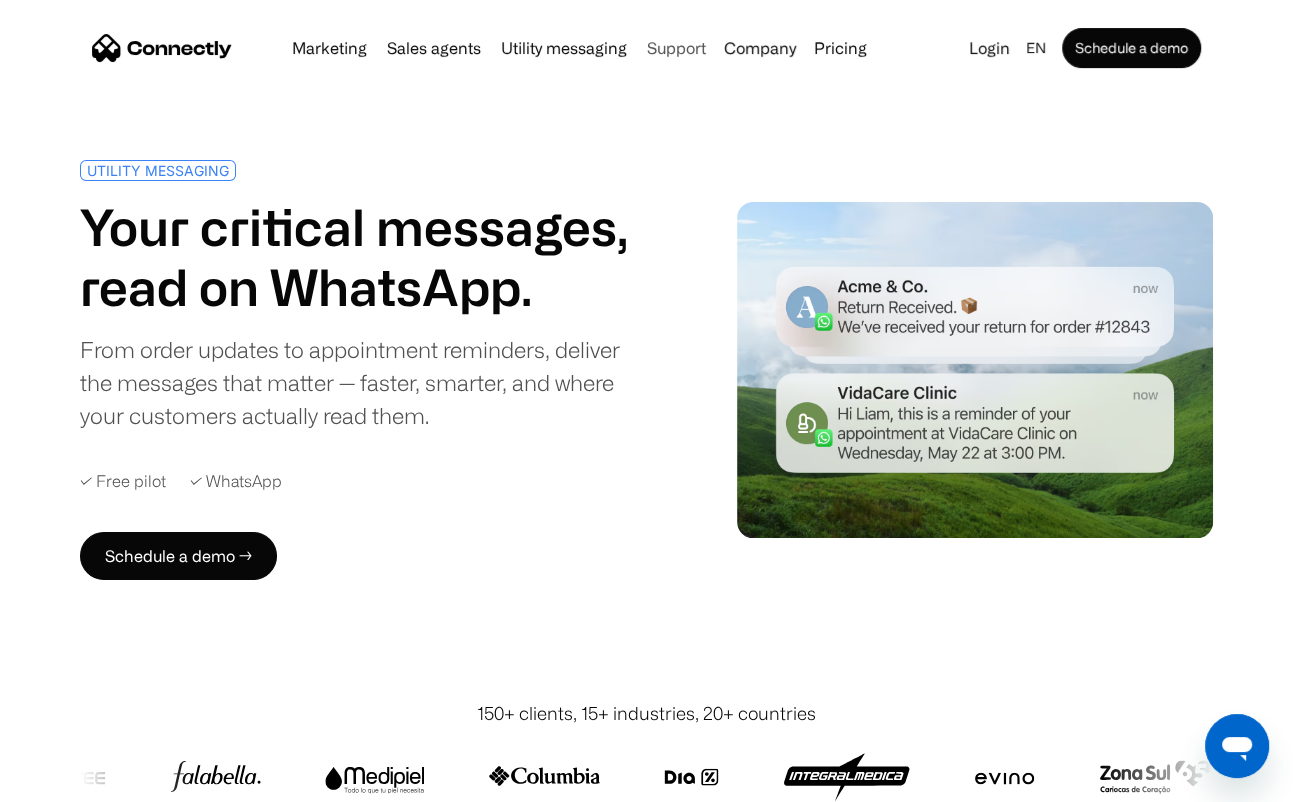 click on "Support" at bounding box center (676, 48) 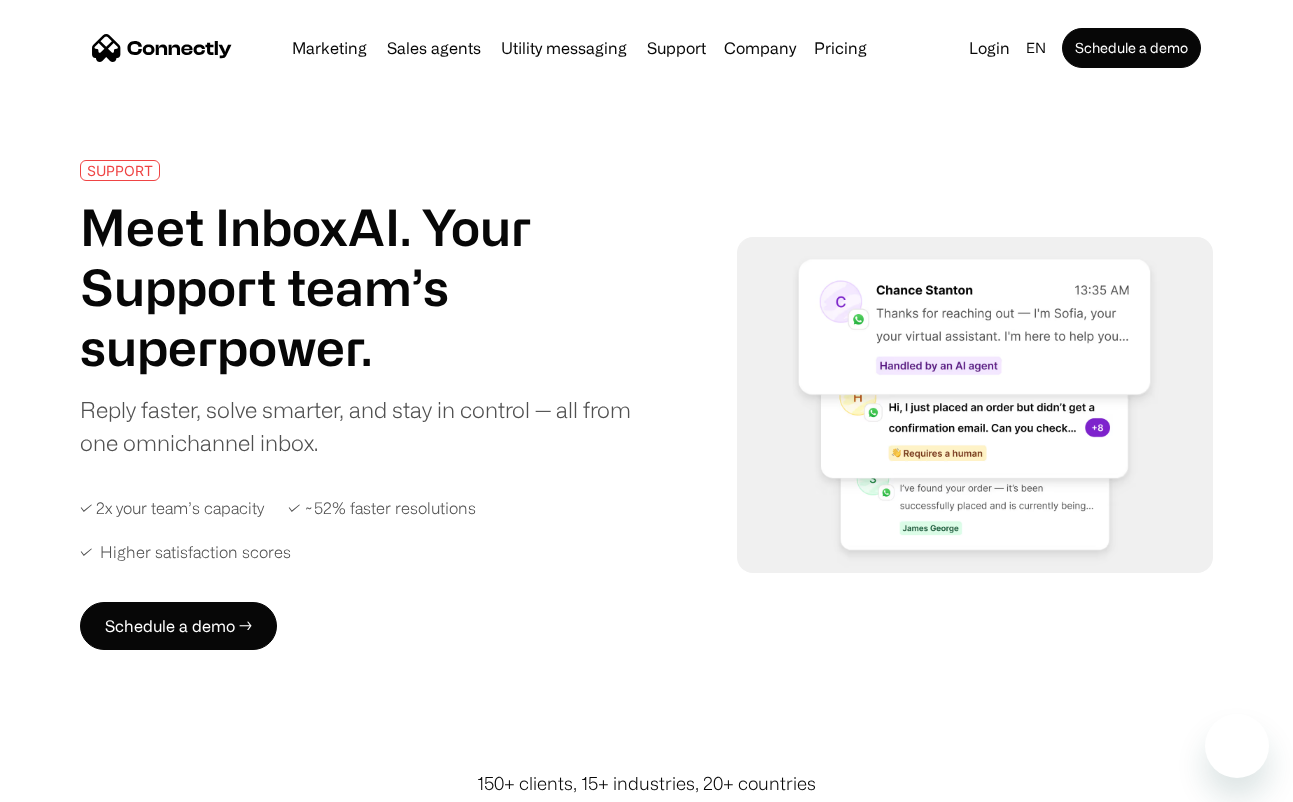 scroll, scrollTop: 0, scrollLeft: 0, axis: both 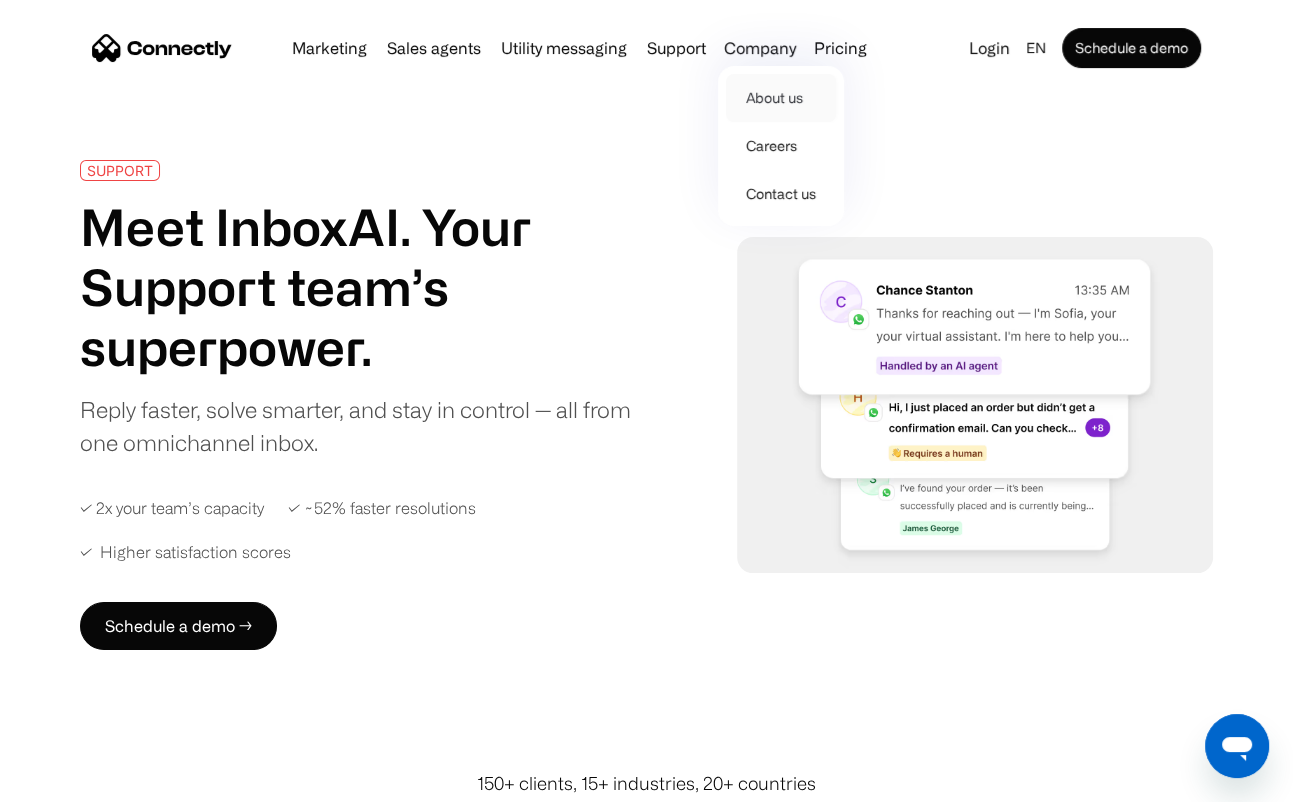 click on "About us" at bounding box center (781, 98) 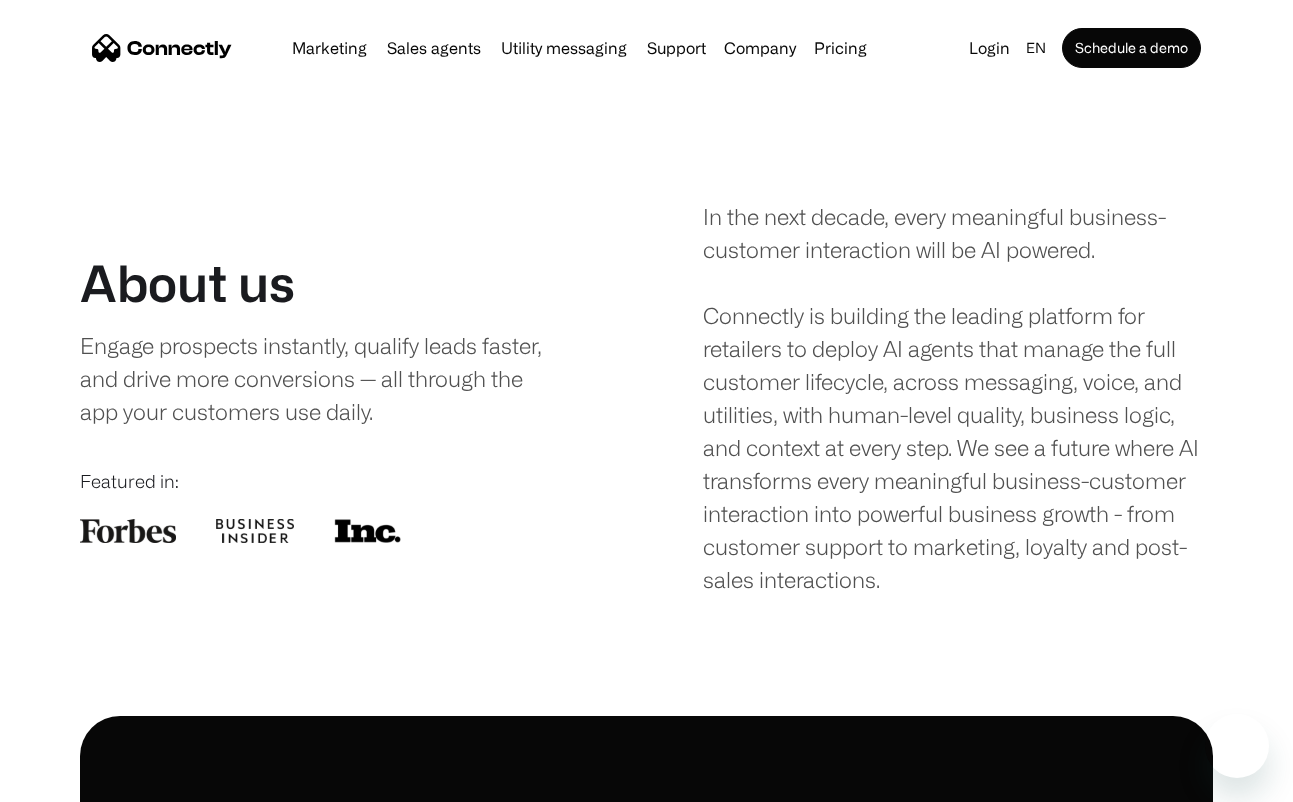 scroll, scrollTop: 0, scrollLeft: 0, axis: both 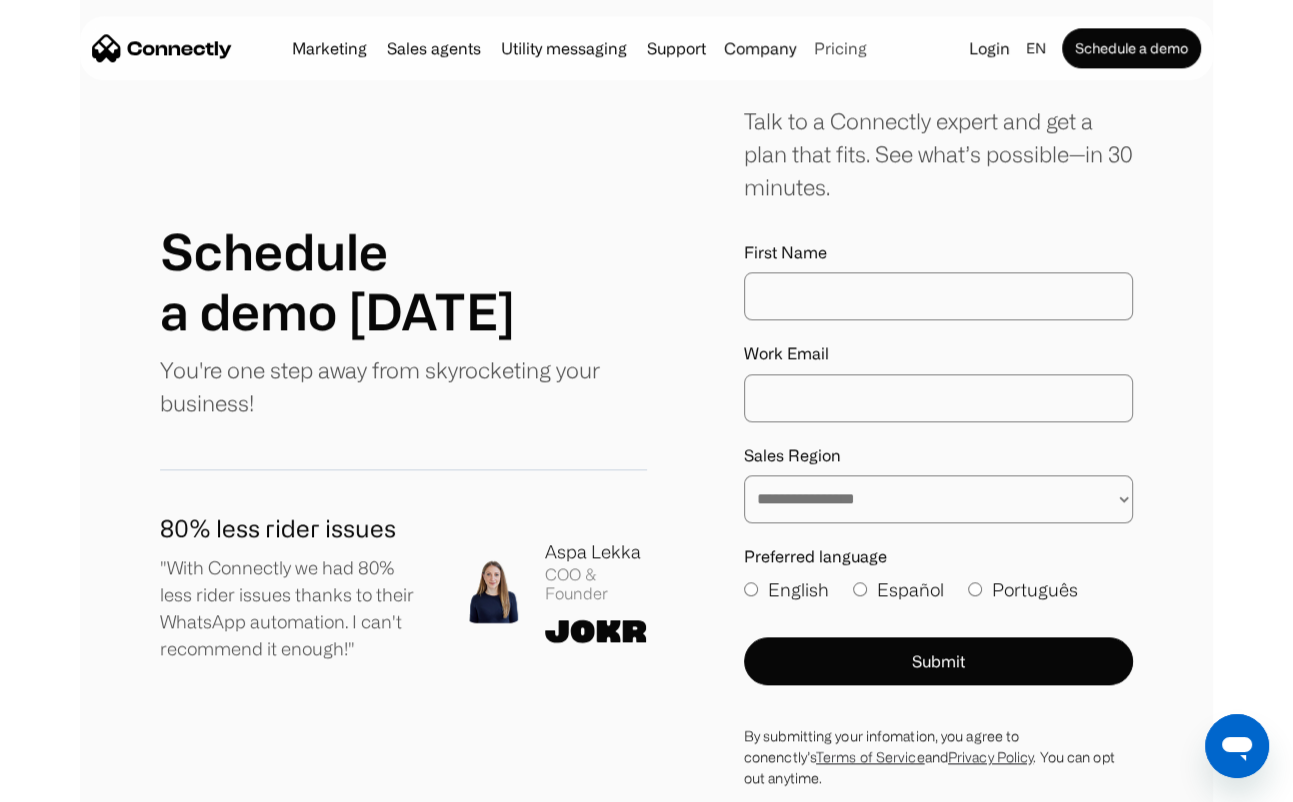 click on "Pricing" at bounding box center [840, 48] 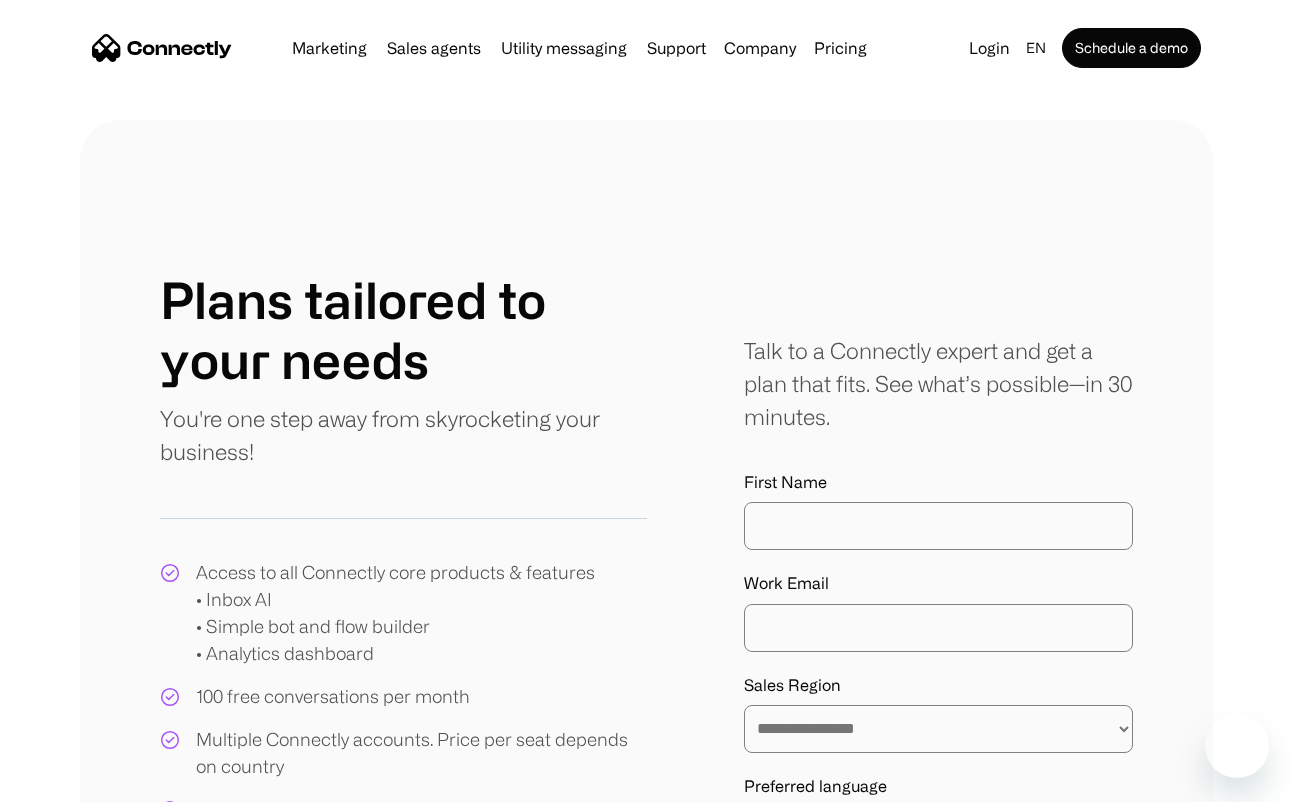 scroll, scrollTop: 0, scrollLeft: 0, axis: both 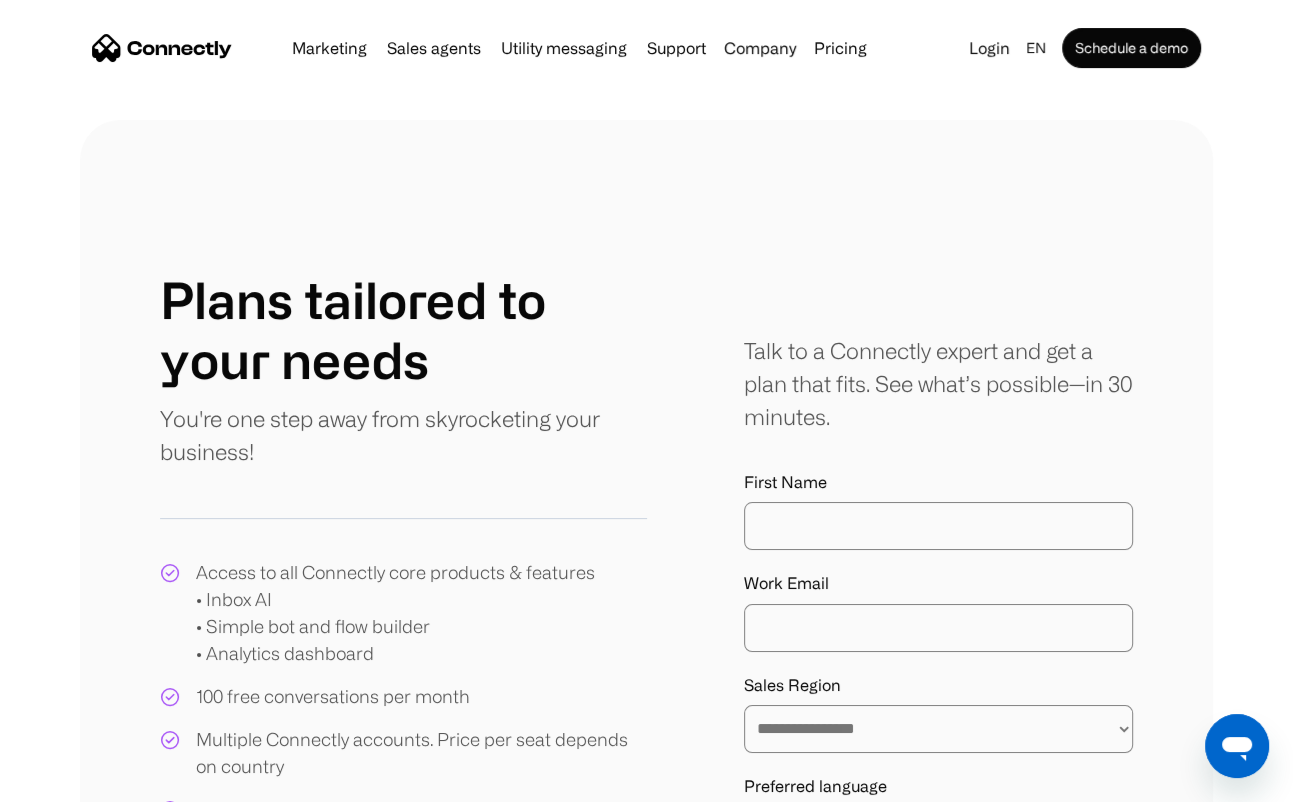 click on "First Name" at bounding box center [938, 526] 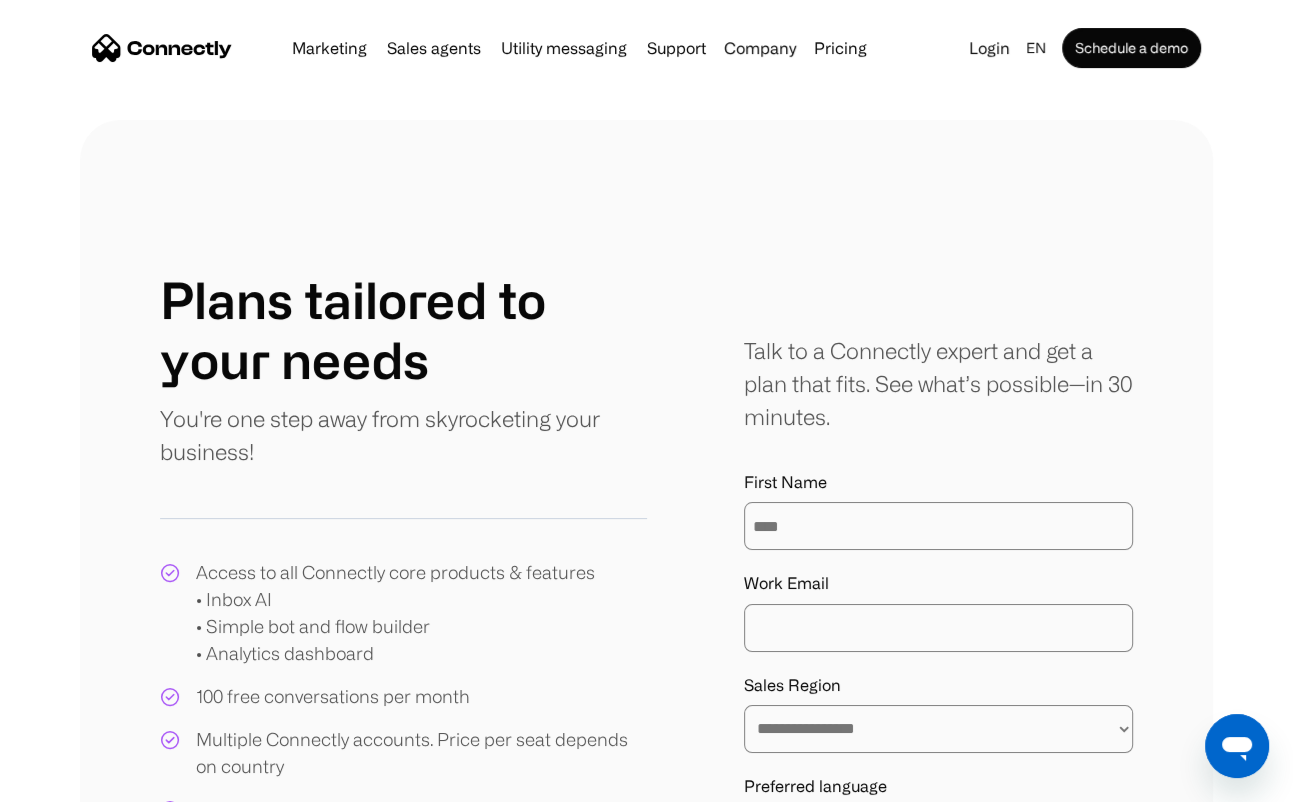 type on "****" 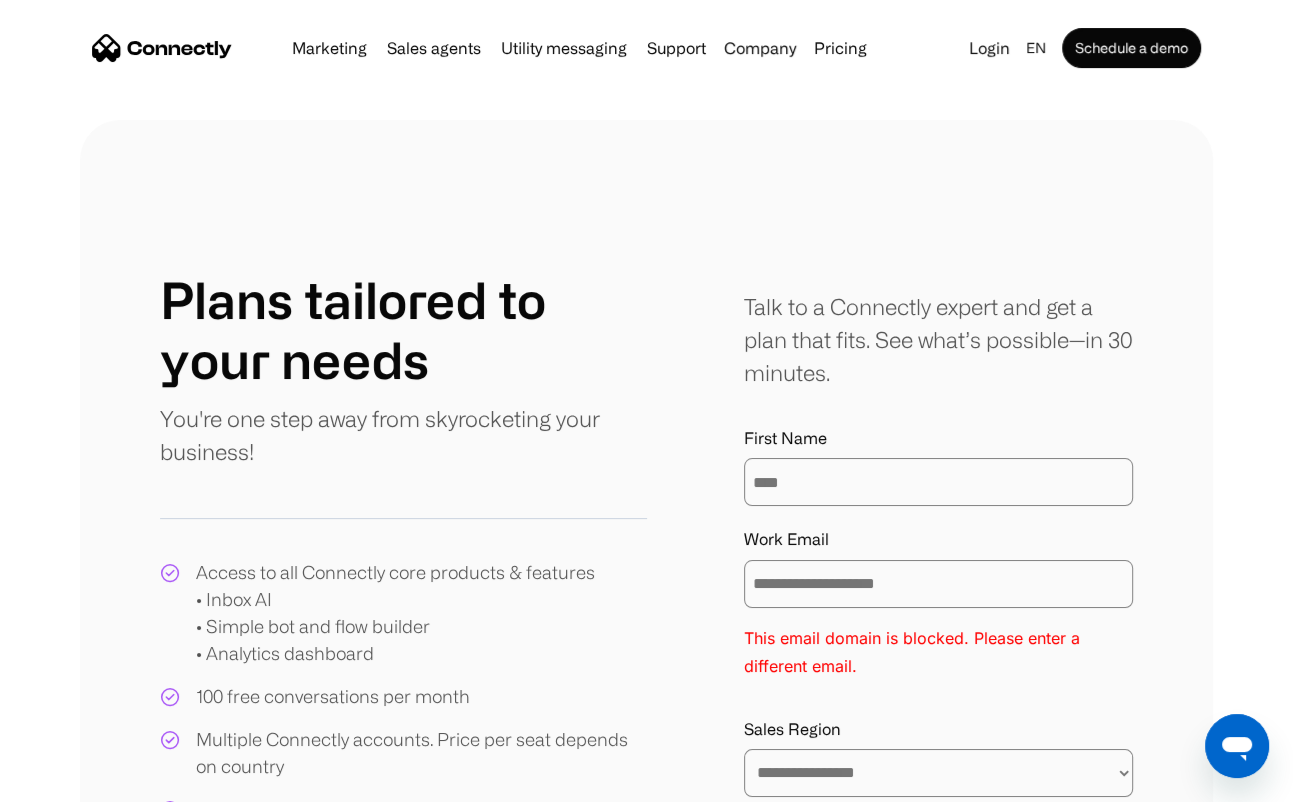 type on "**********" 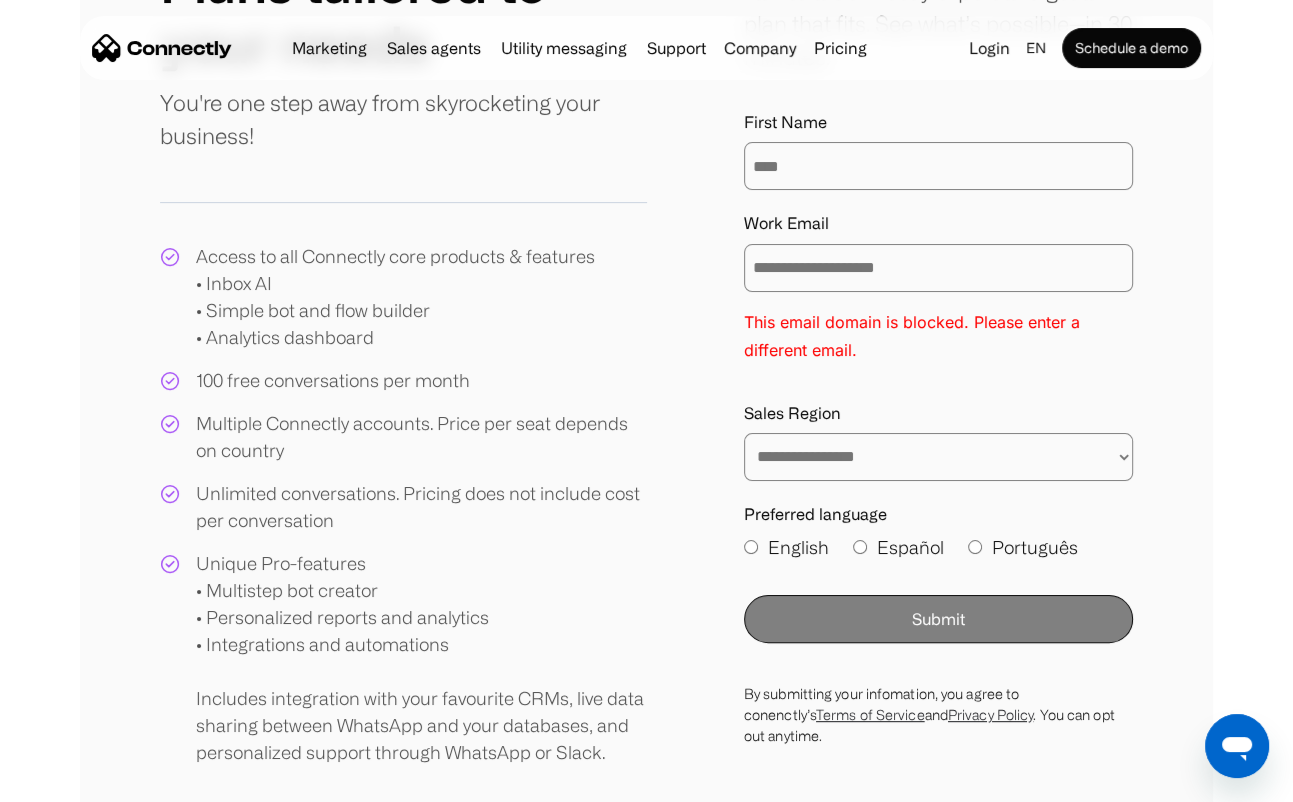 scroll, scrollTop: 422, scrollLeft: 0, axis: vertical 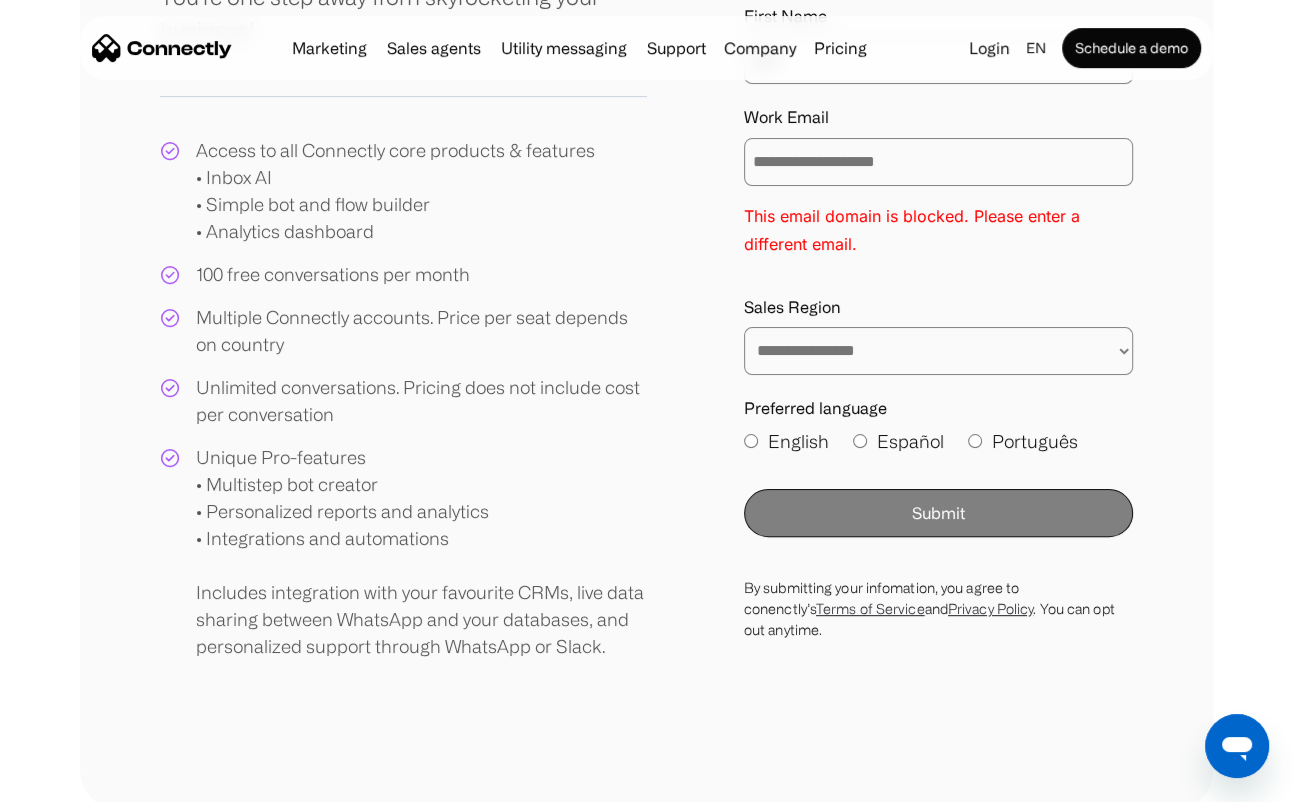 click on "**********" at bounding box center (938, 351) 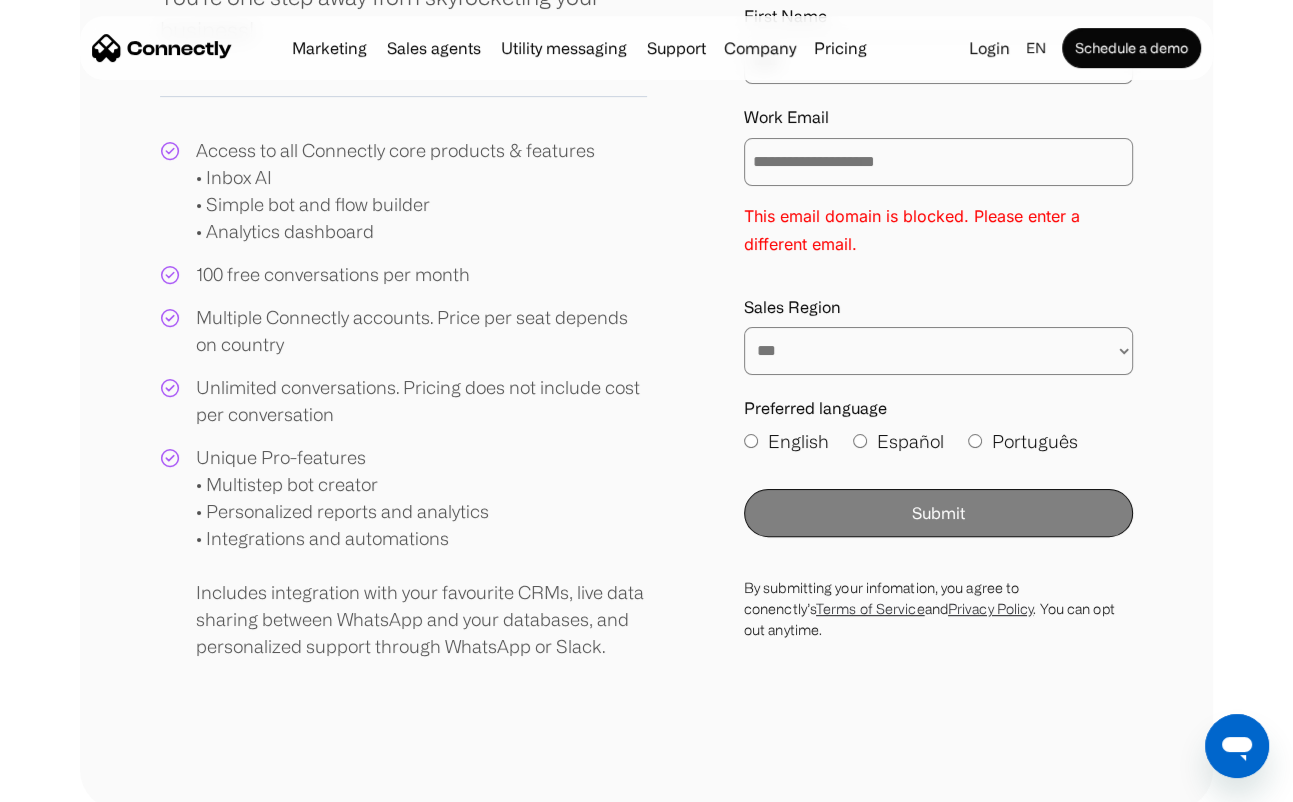 click on "**********" at bounding box center [938, 162] 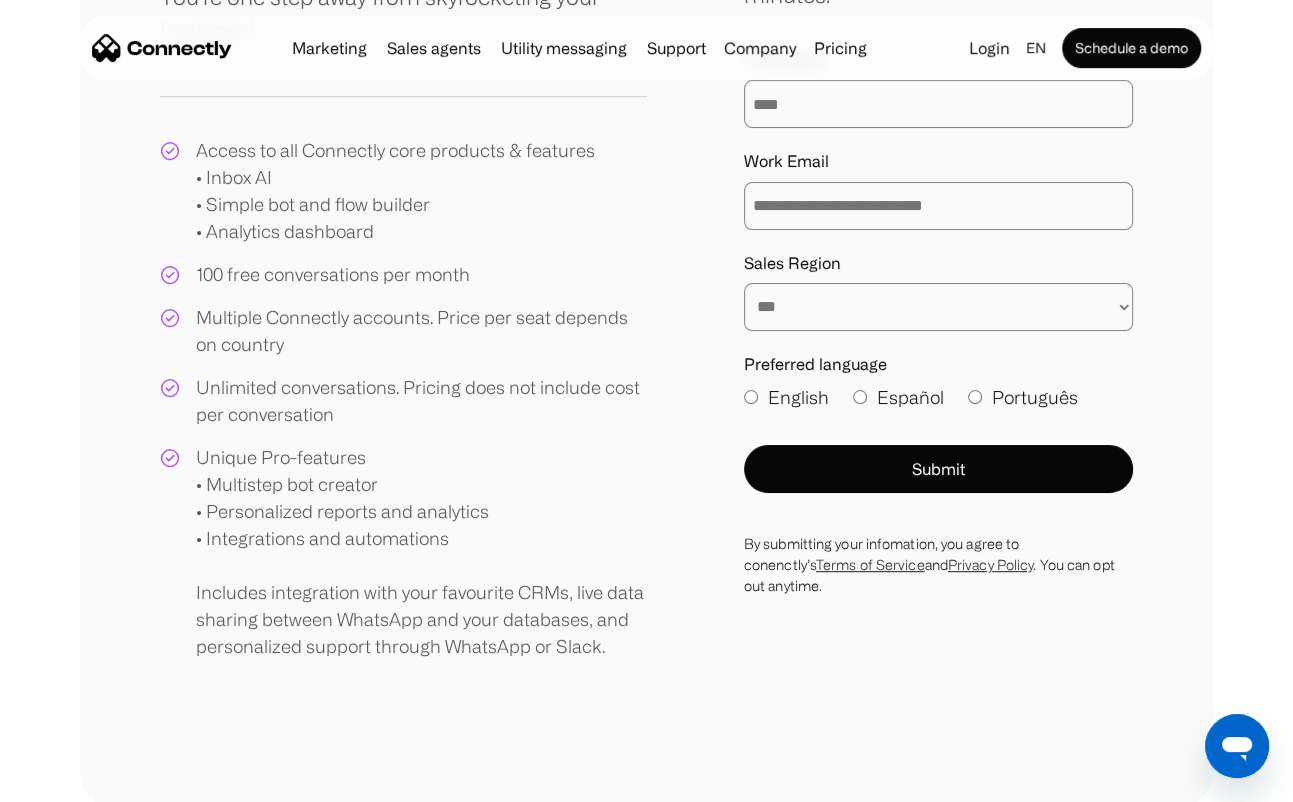 type on "**********" 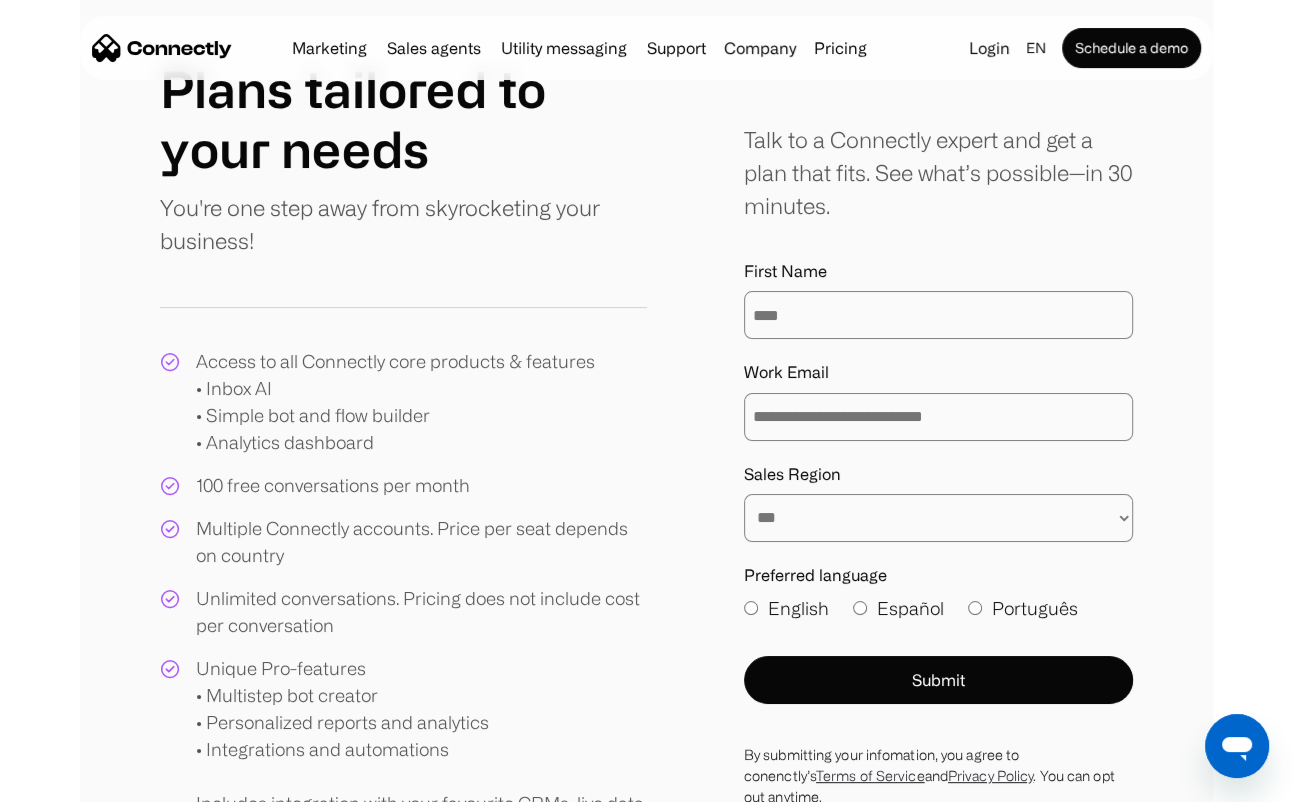 scroll, scrollTop: 528, scrollLeft: 0, axis: vertical 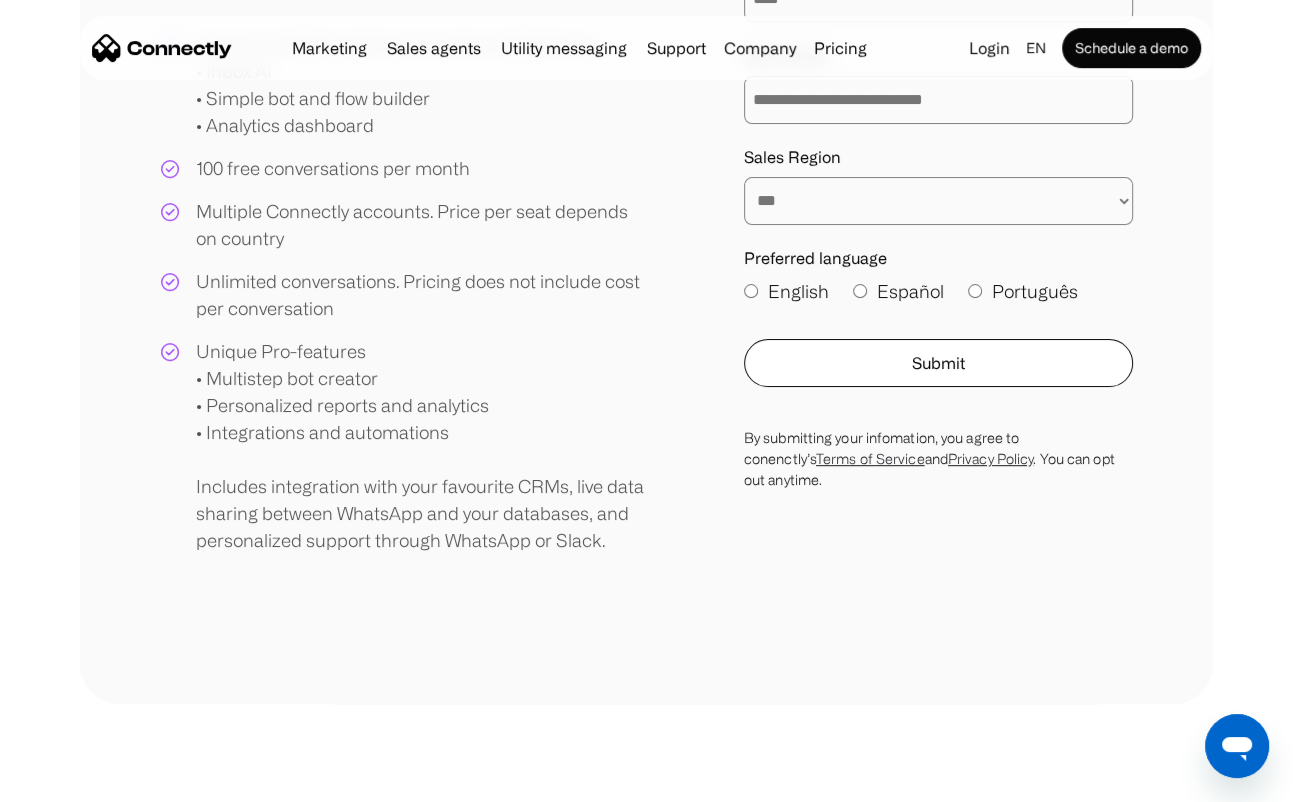 click on "Submit" at bounding box center [938, 363] 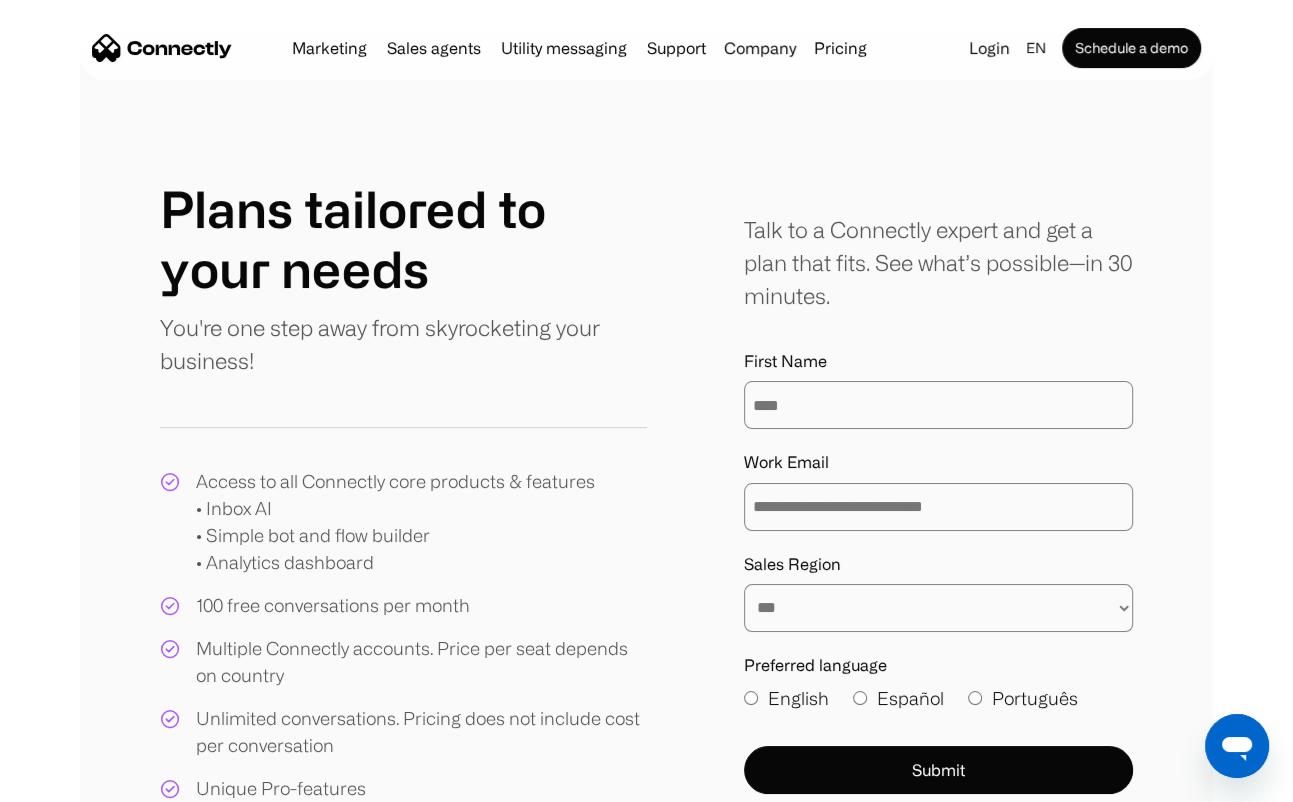 scroll, scrollTop: 513, scrollLeft: 0, axis: vertical 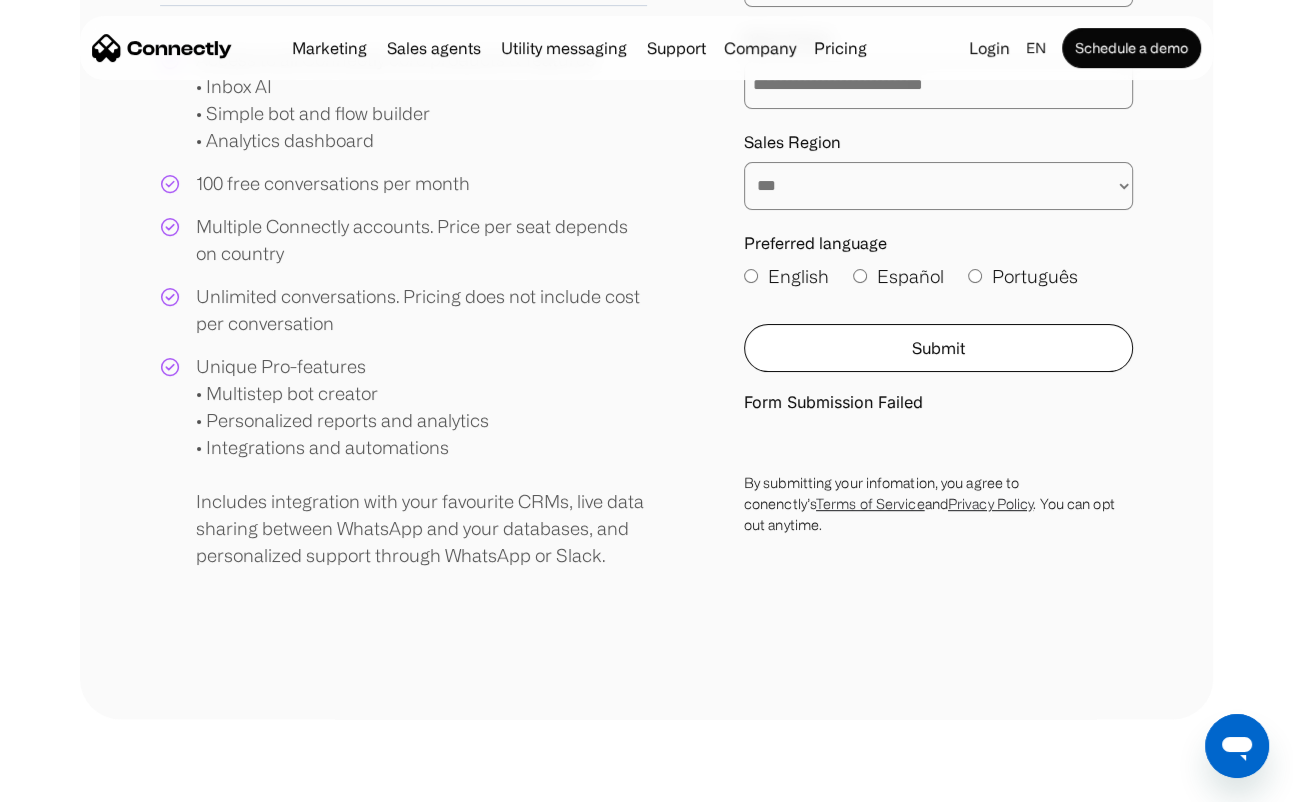 click on "Submit" at bounding box center (938, 348) 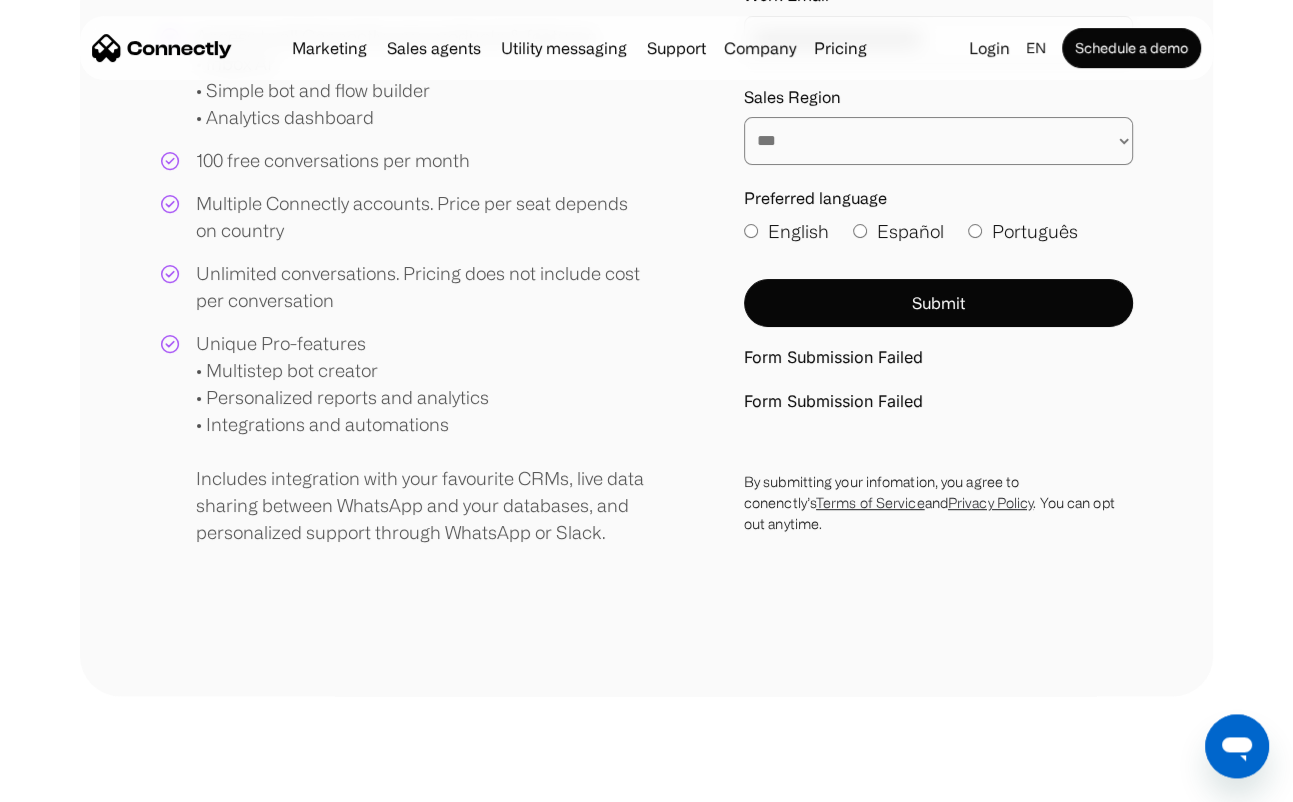 scroll, scrollTop: 113, scrollLeft: 0, axis: vertical 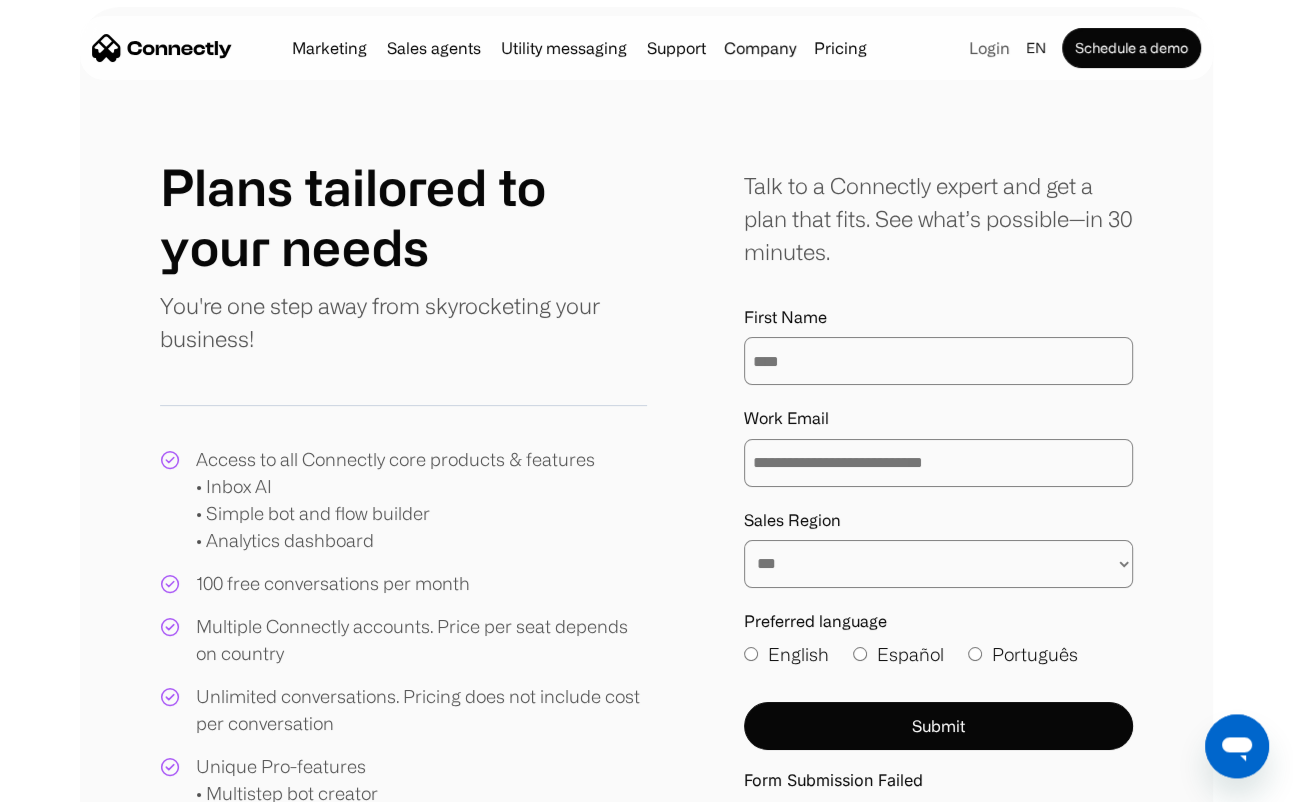 click on "Login" at bounding box center (989, 48) 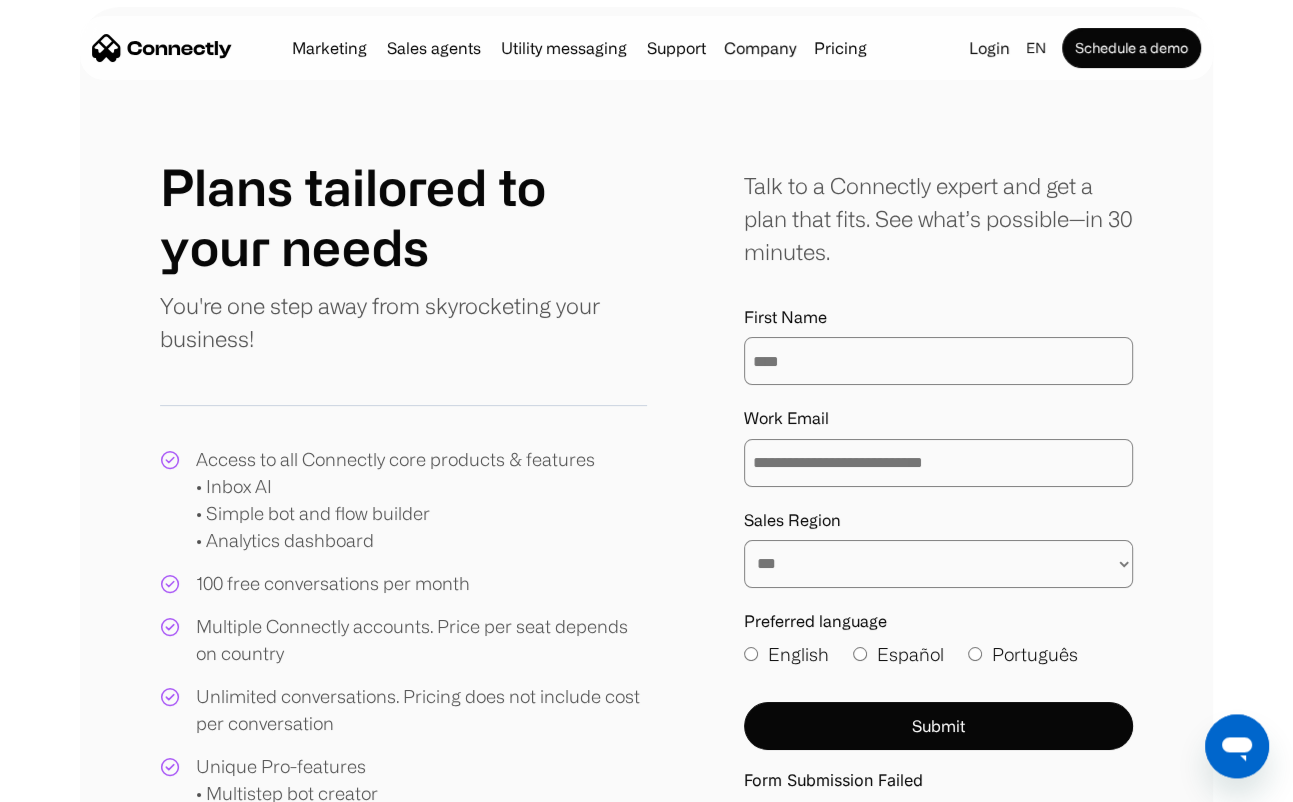 scroll, scrollTop: 536, scrollLeft: 0, axis: vertical 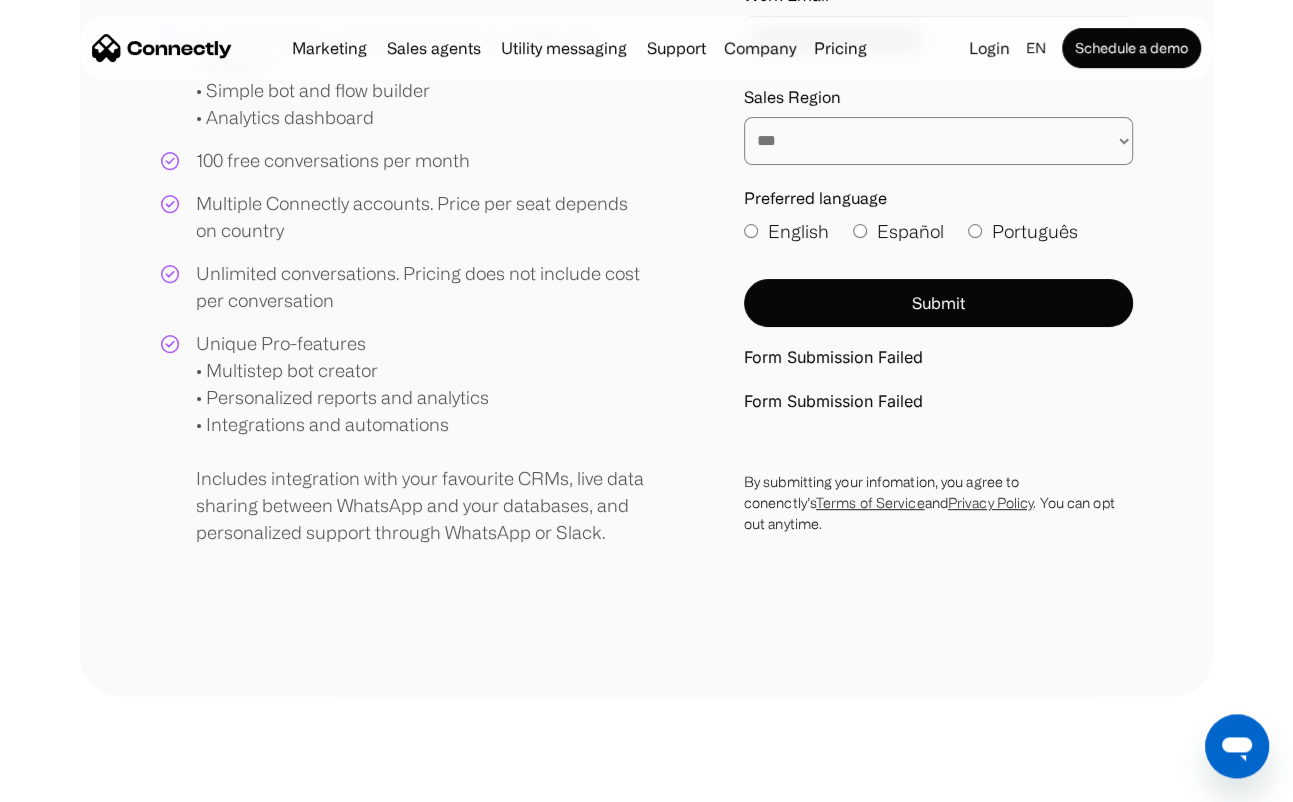click on "**********" at bounding box center (938, 141) 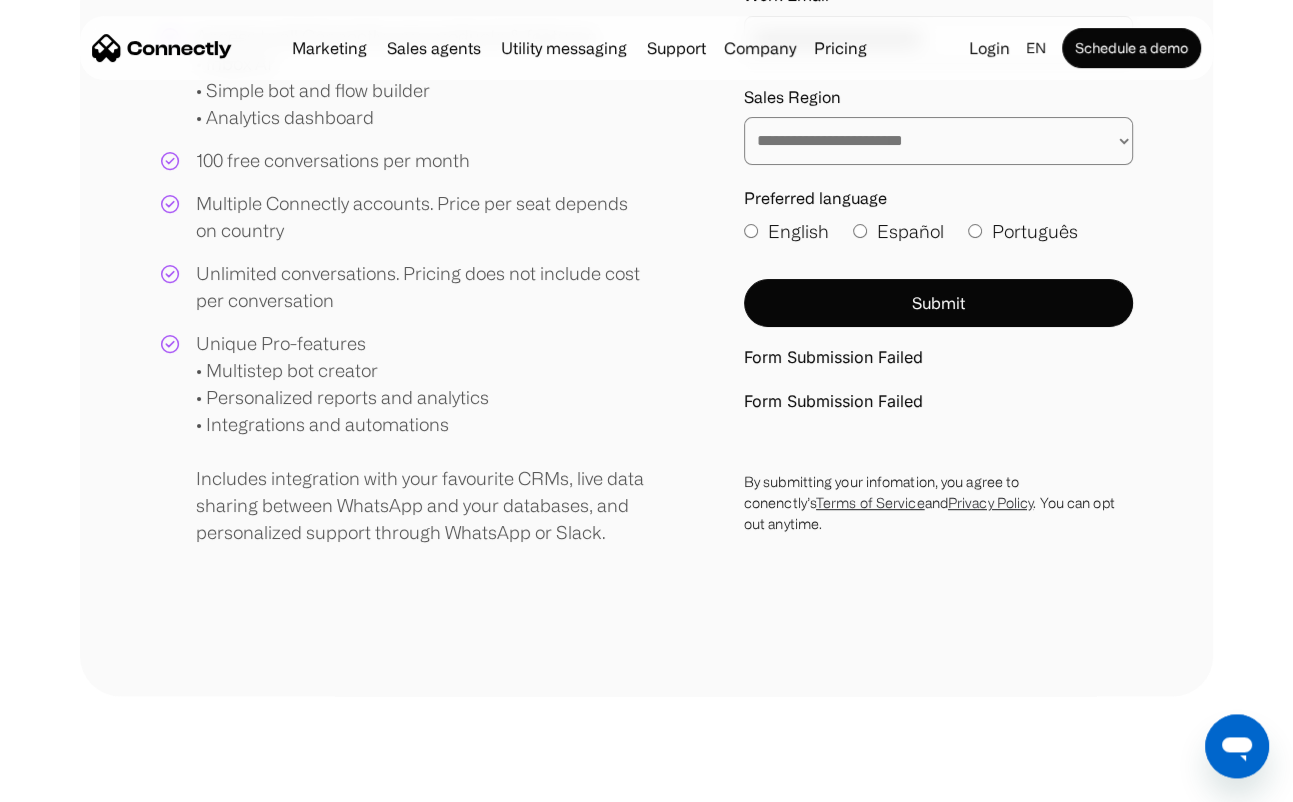 click on "**********" at bounding box center [0, 0] 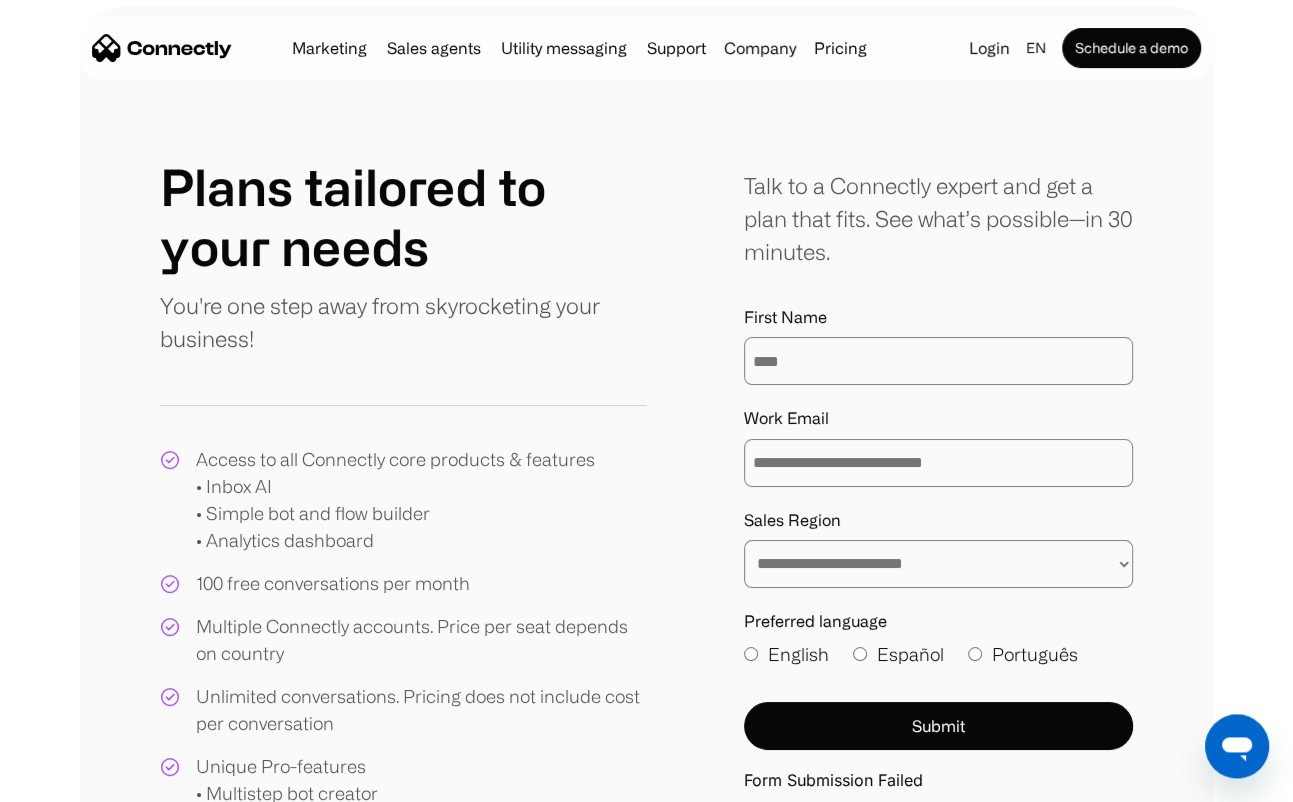 scroll, scrollTop: 430, scrollLeft: 0, axis: vertical 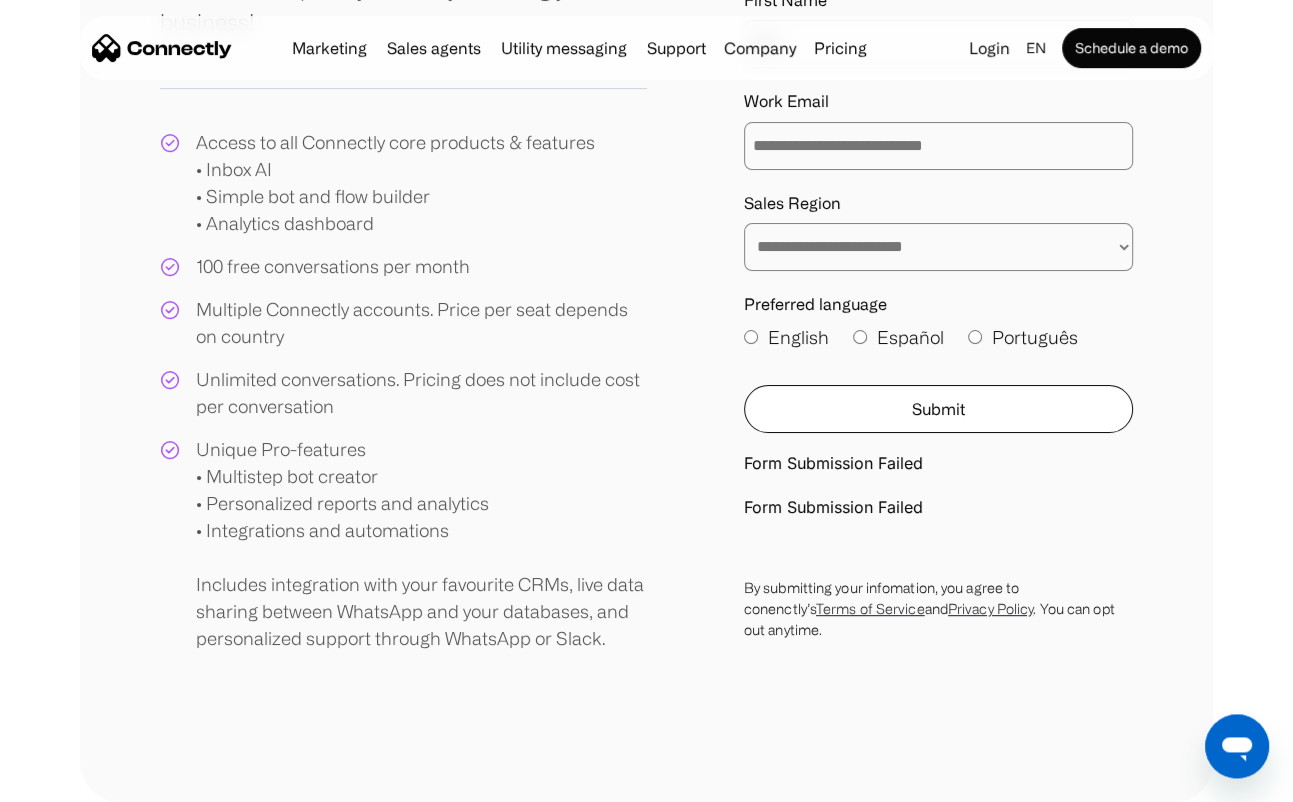click on "Submit" at bounding box center (938, 409) 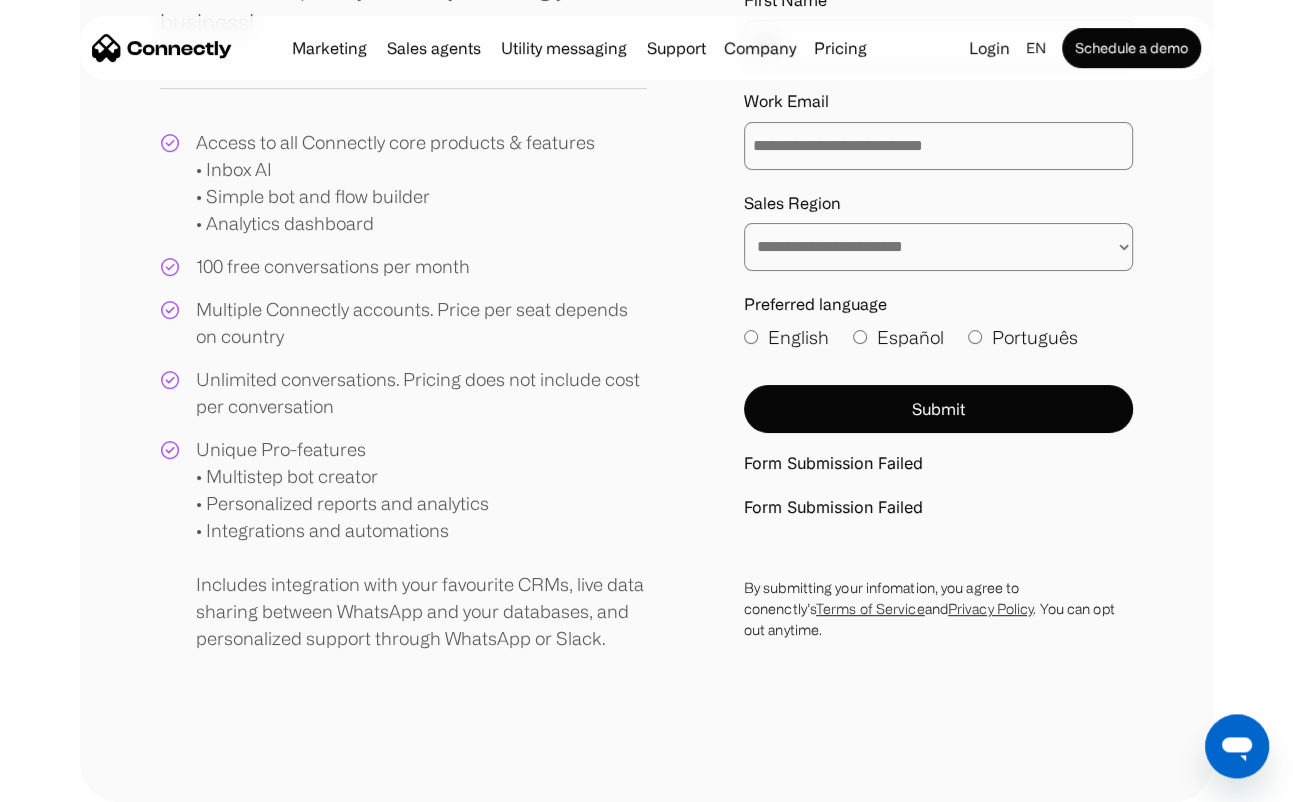 scroll, scrollTop: 567, scrollLeft: 0, axis: vertical 